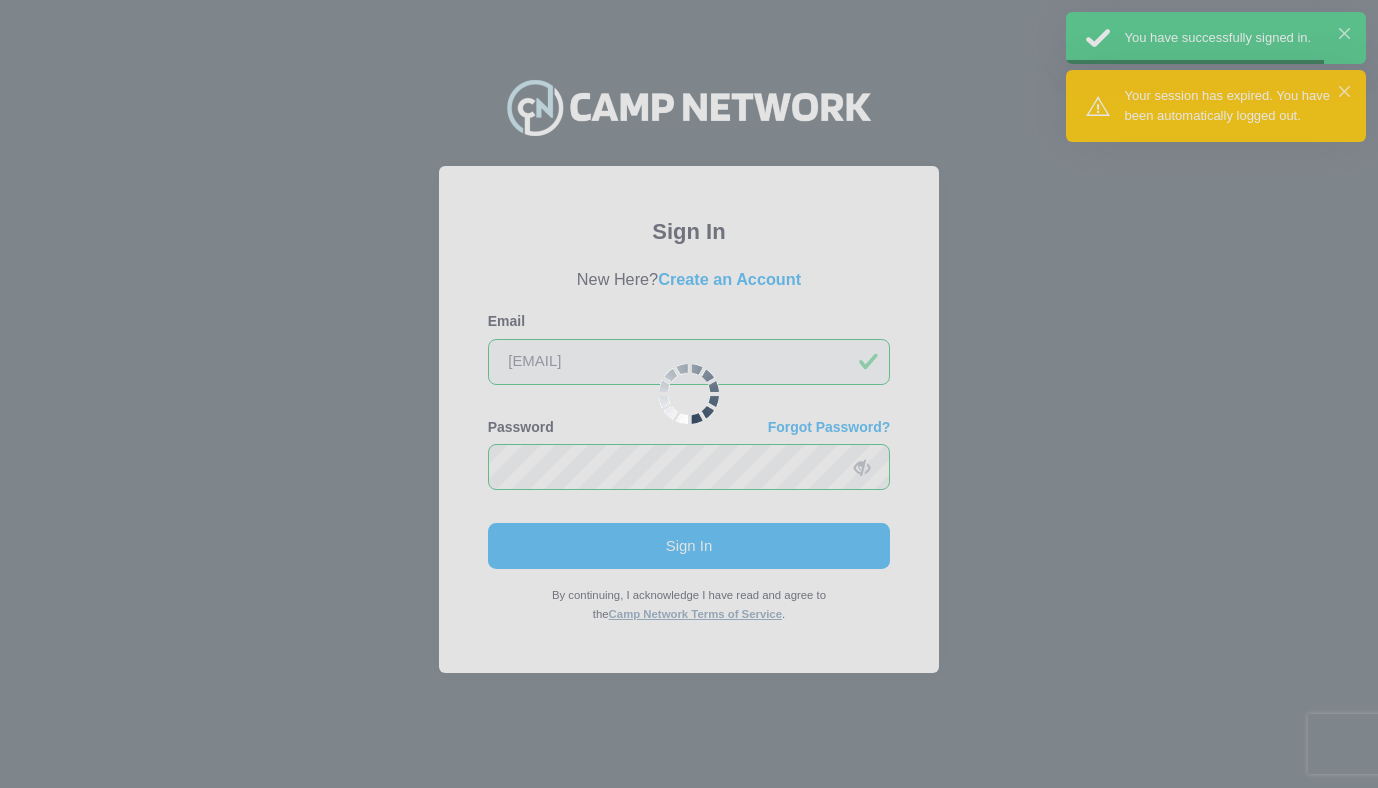 scroll, scrollTop: 0, scrollLeft: 0, axis: both 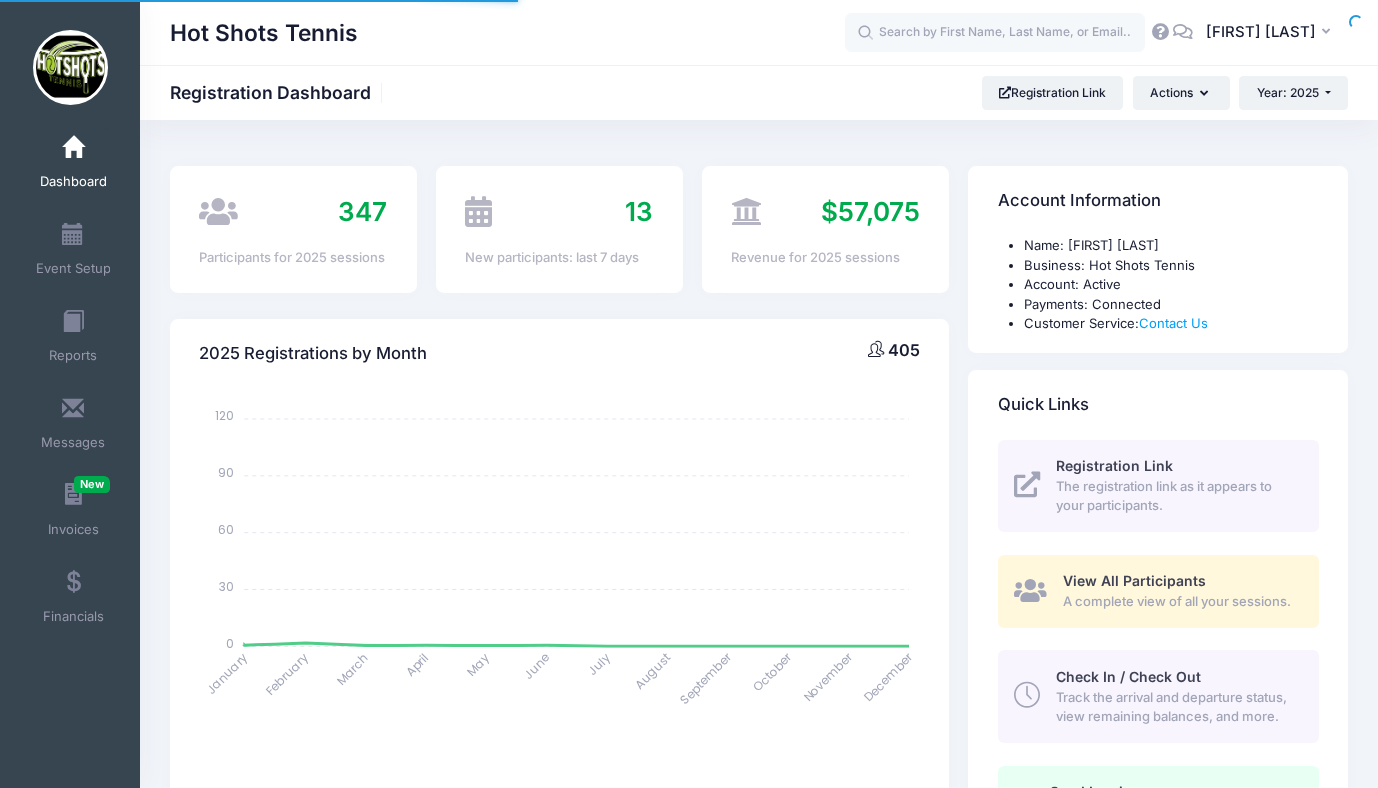 select 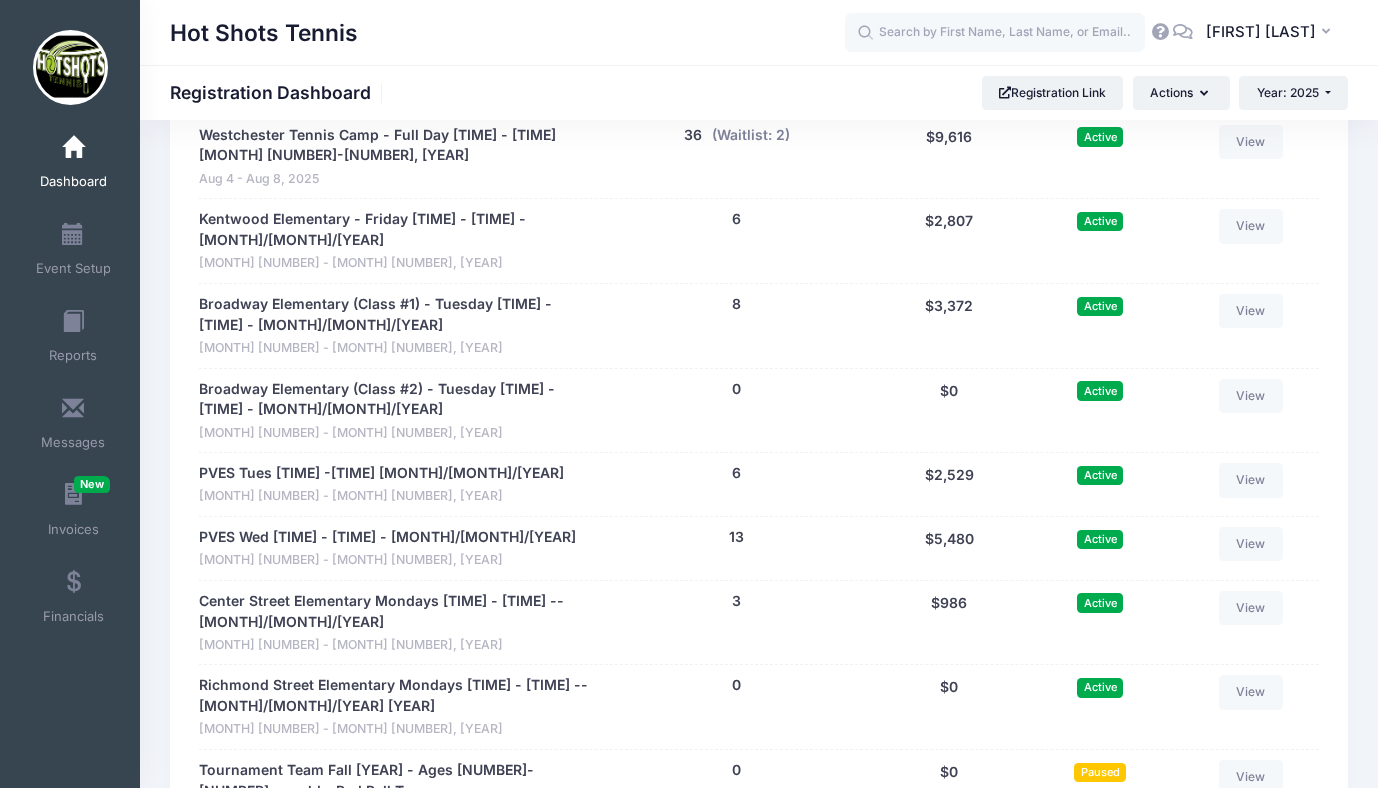 scroll, scrollTop: 4094, scrollLeft: 0, axis: vertical 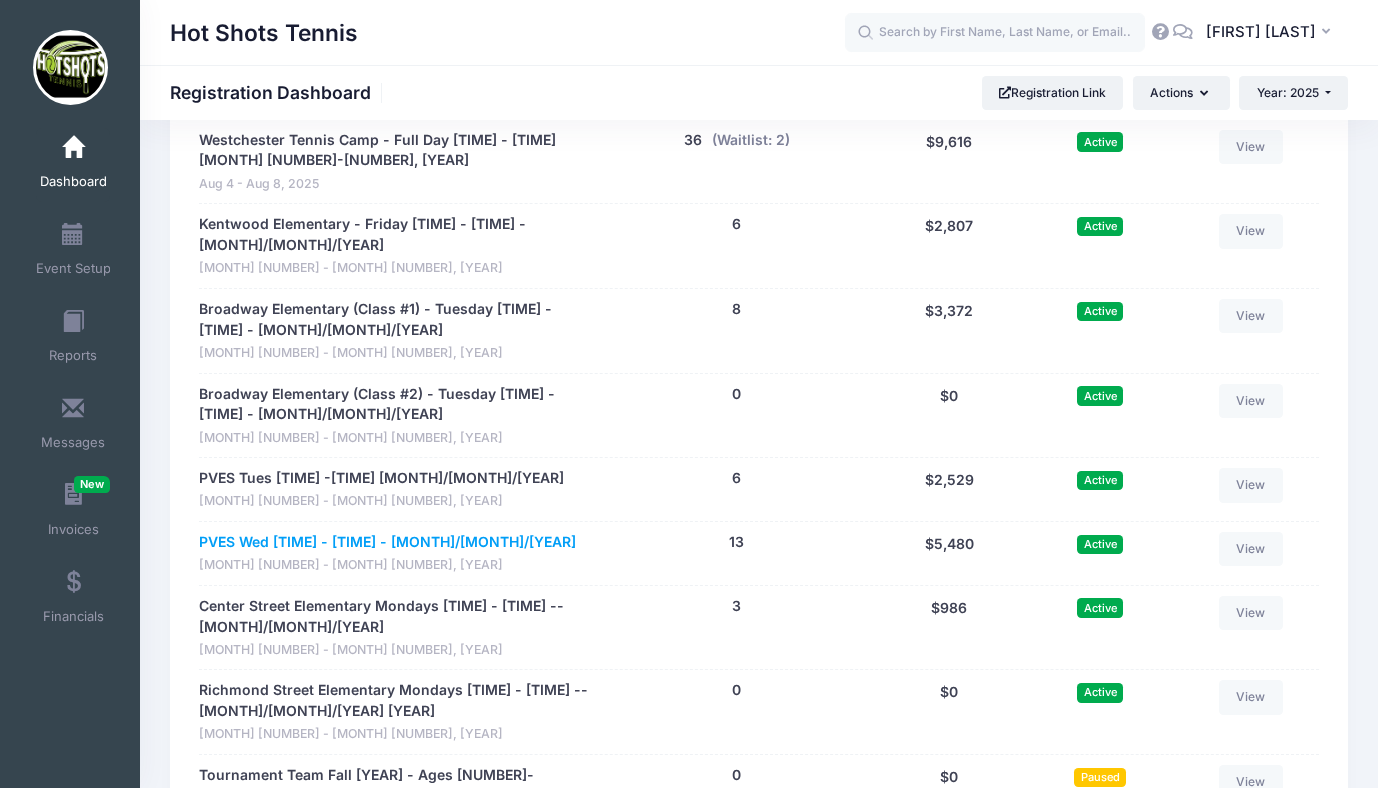 click on "PVES Wed 2:38 - 4:00pm   - [MONTH]/[MONTH]/[MONTH] [YEAR]" at bounding box center (387, 542) 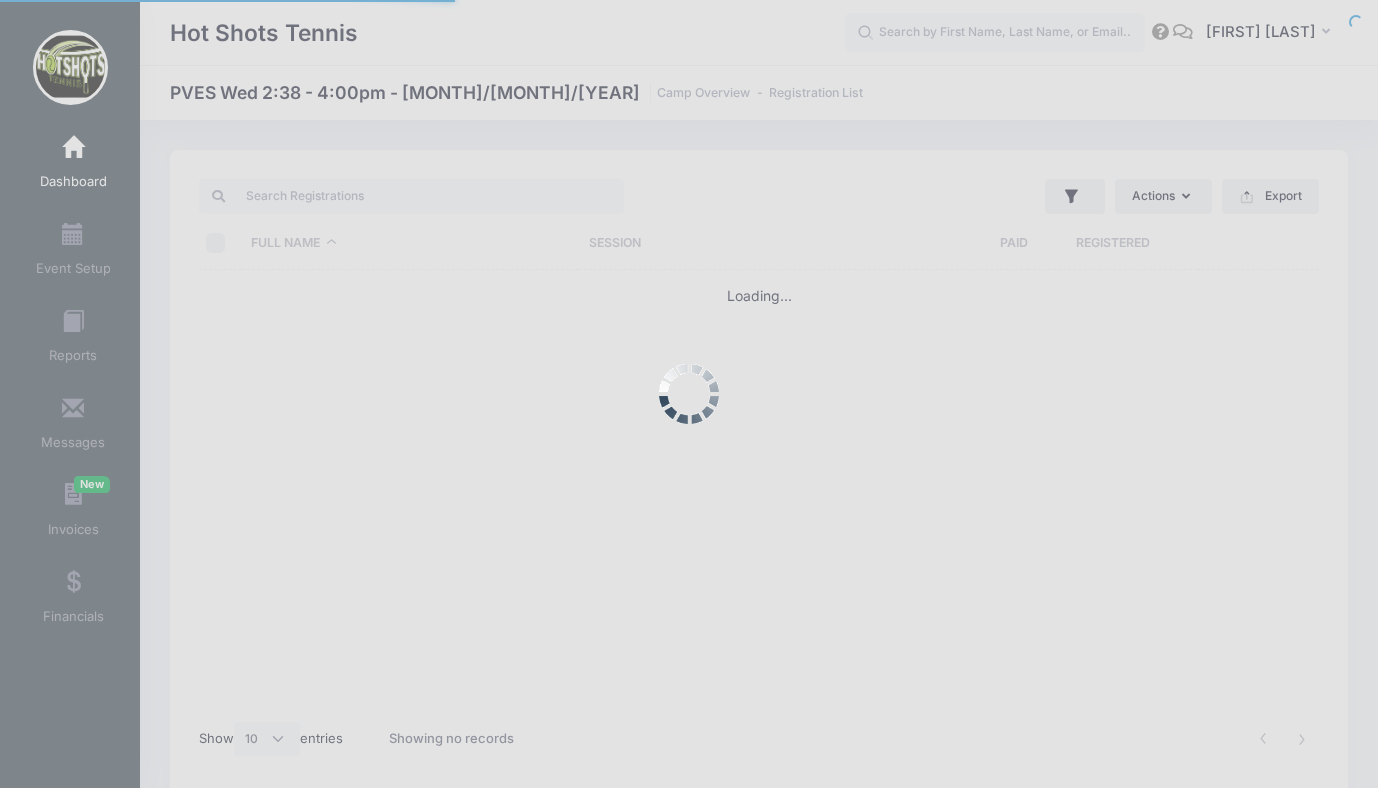 scroll, scrollTop: 0, scrollLeft: 0, axis: both 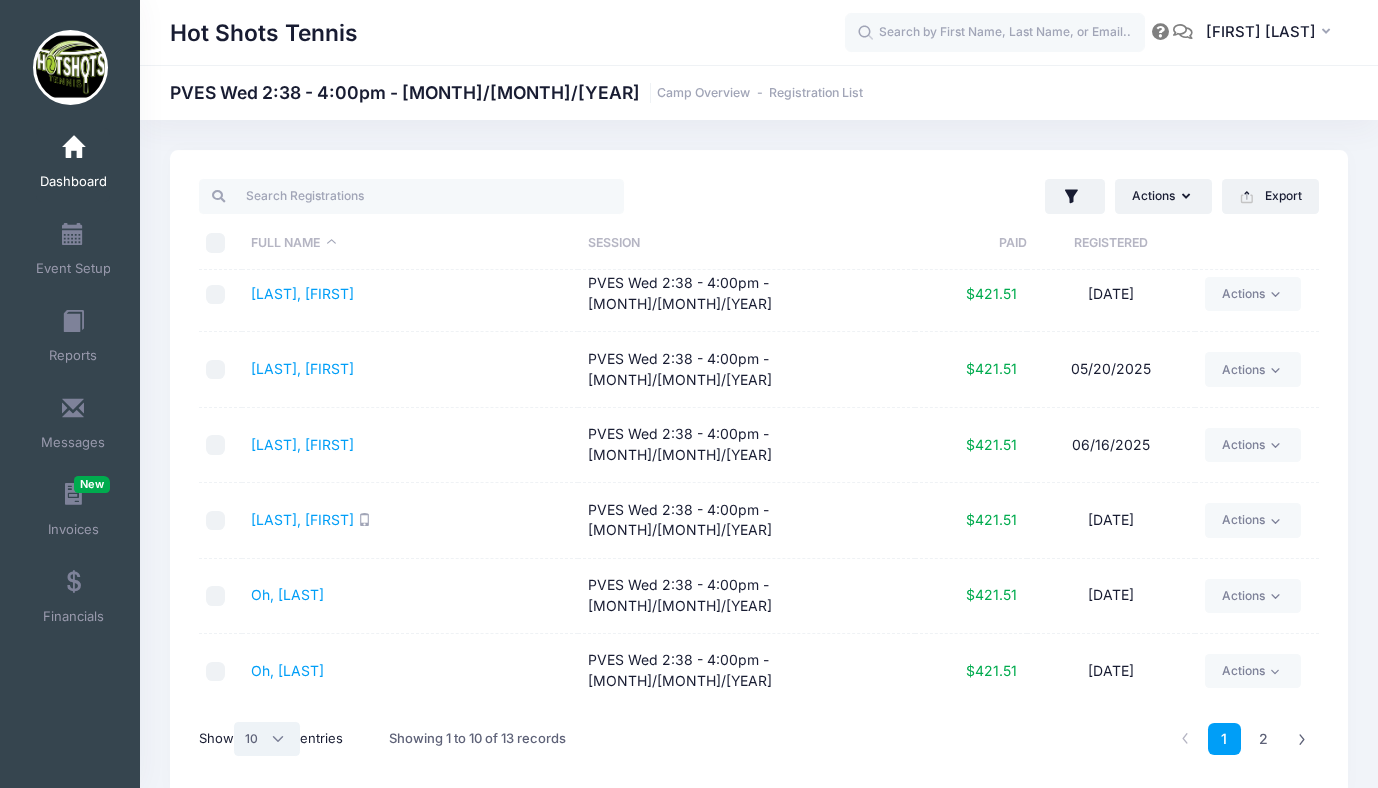 click on "All 10 25 50" at bounding box center [267, 739] 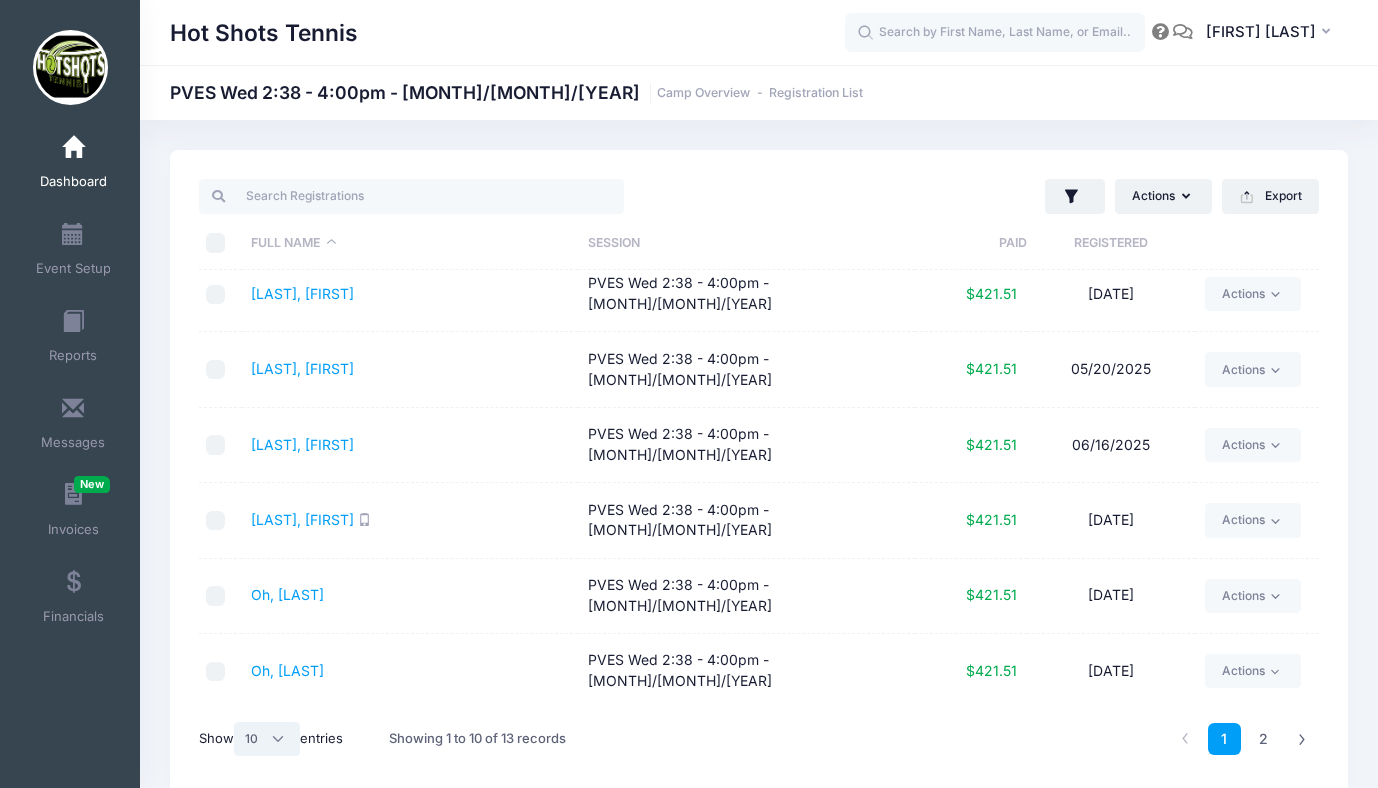 select on "25" 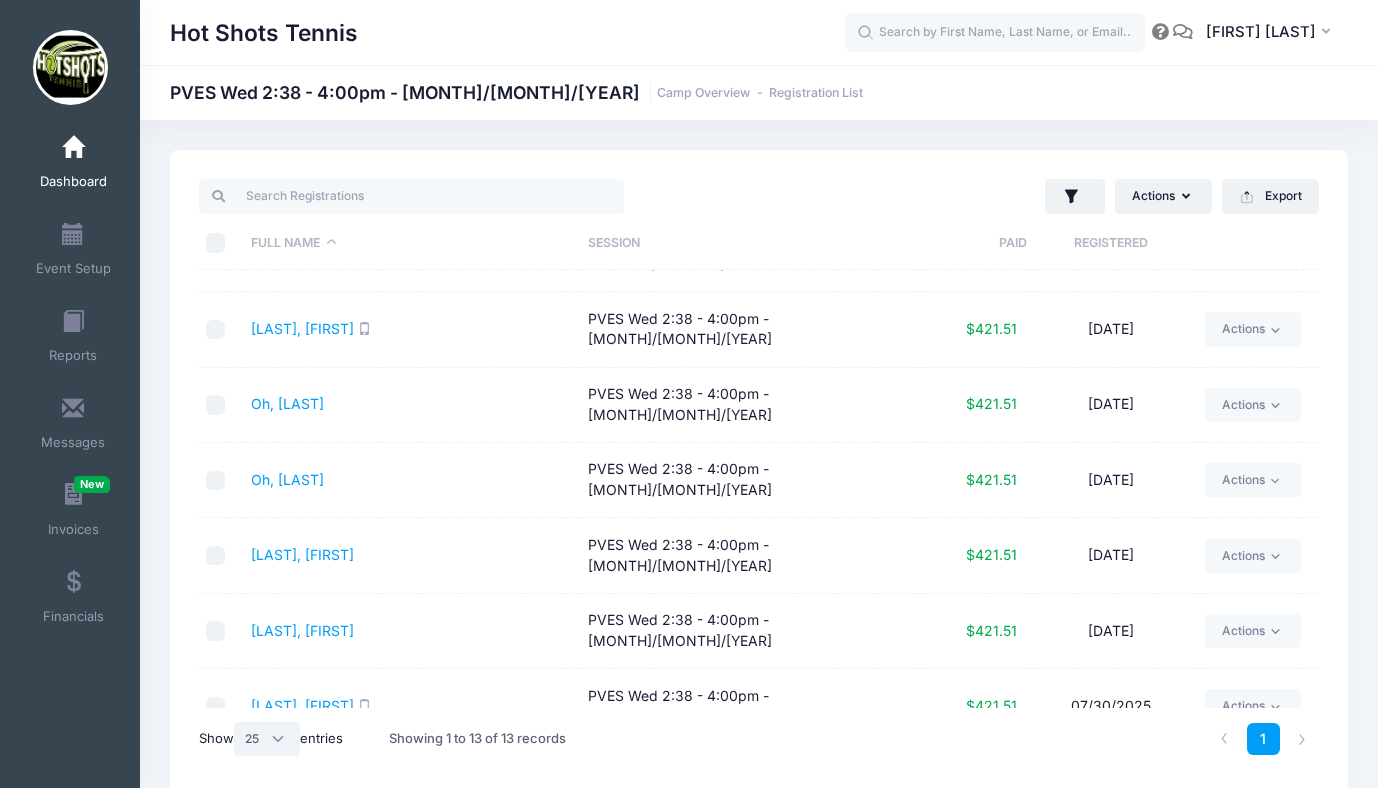 scroll, scrollTop: 442, scrollLeft: 0, axis: vertical 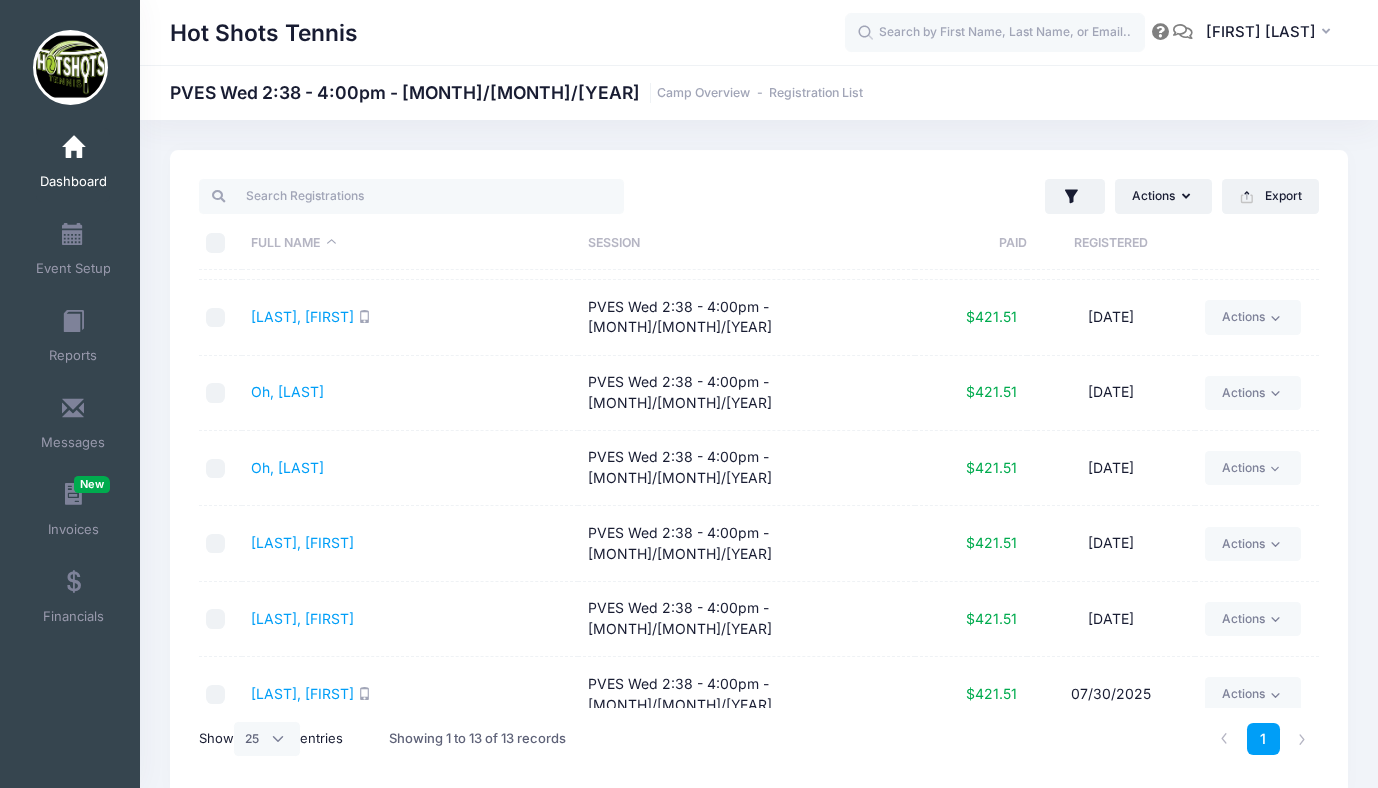 click on "Dashboard" at bounding box center (73, 165) 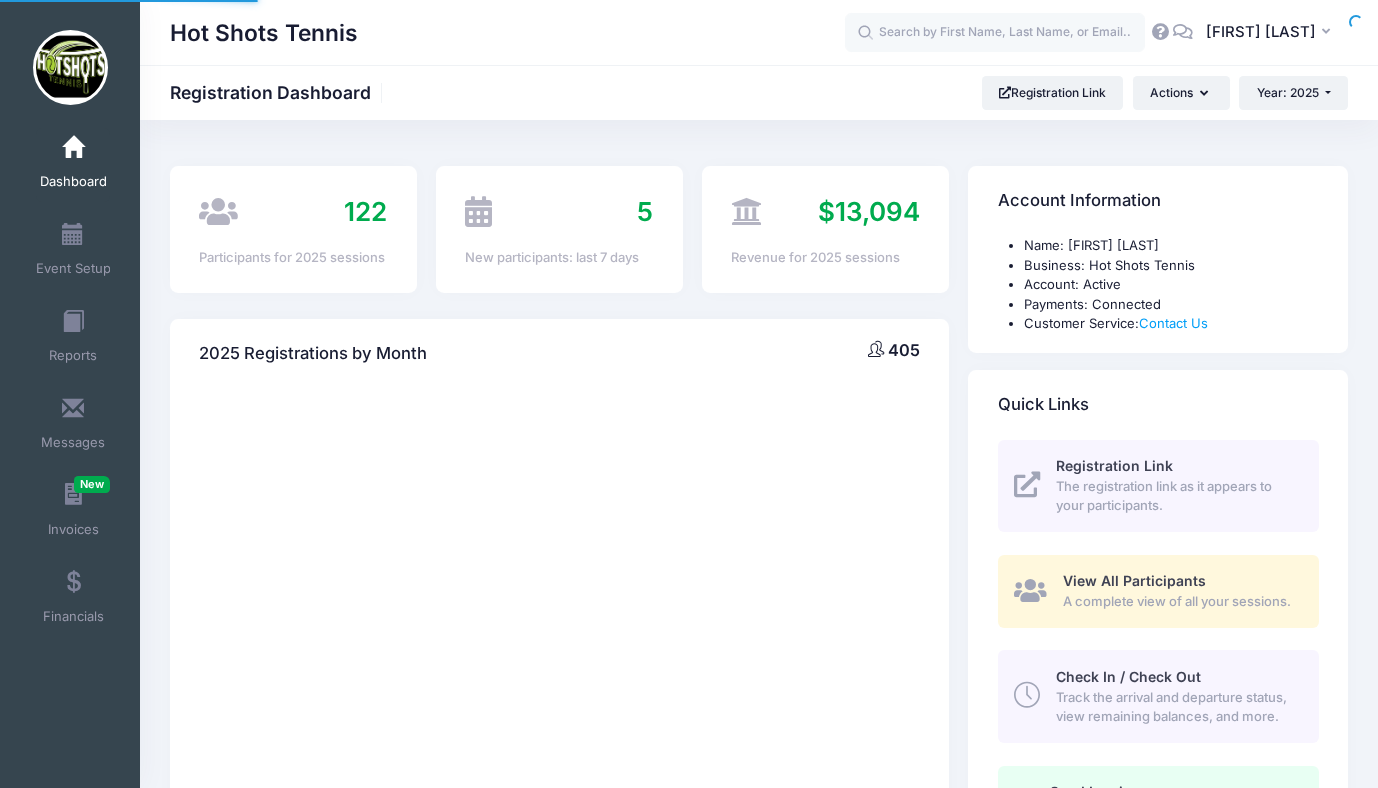 scroll, scrollTop: 0, scrollLeft: 0, axis: both 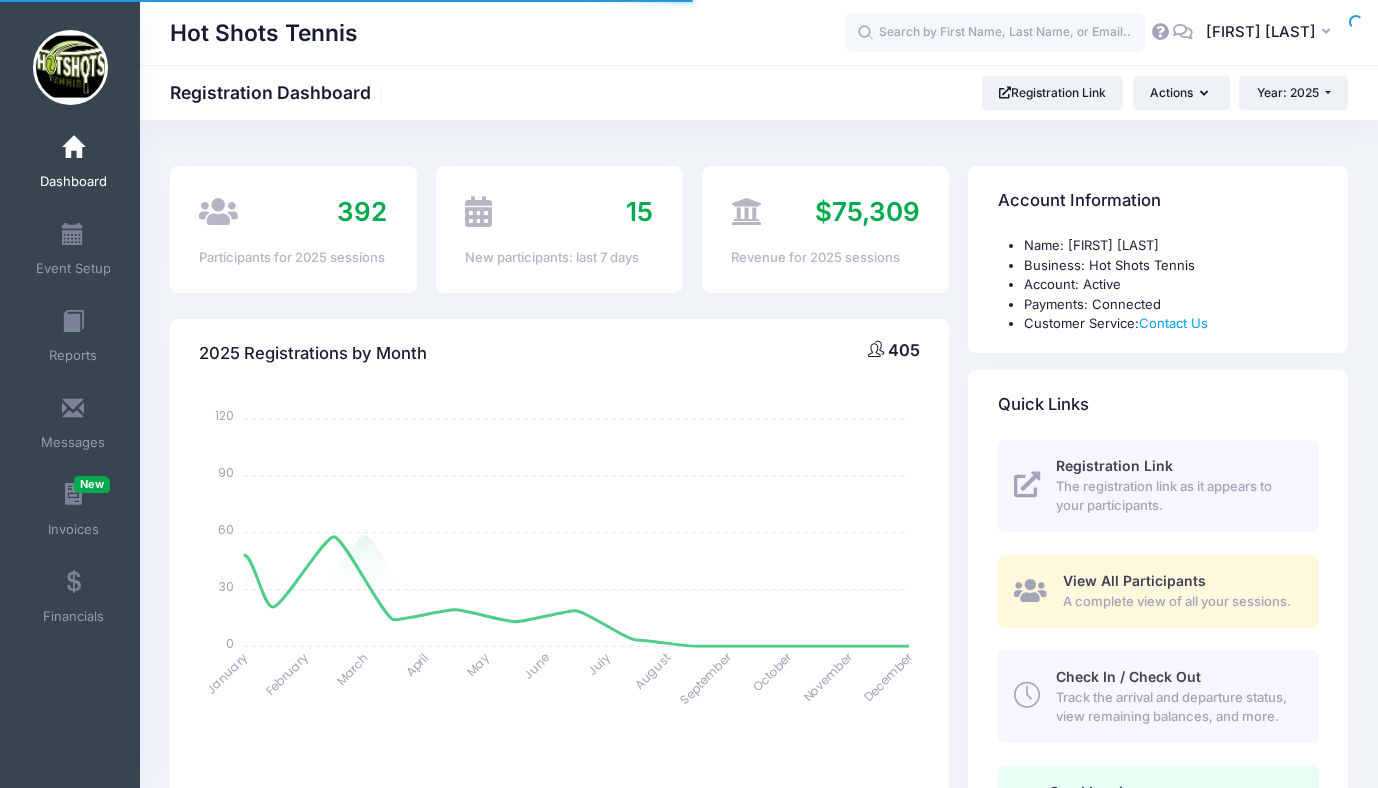select 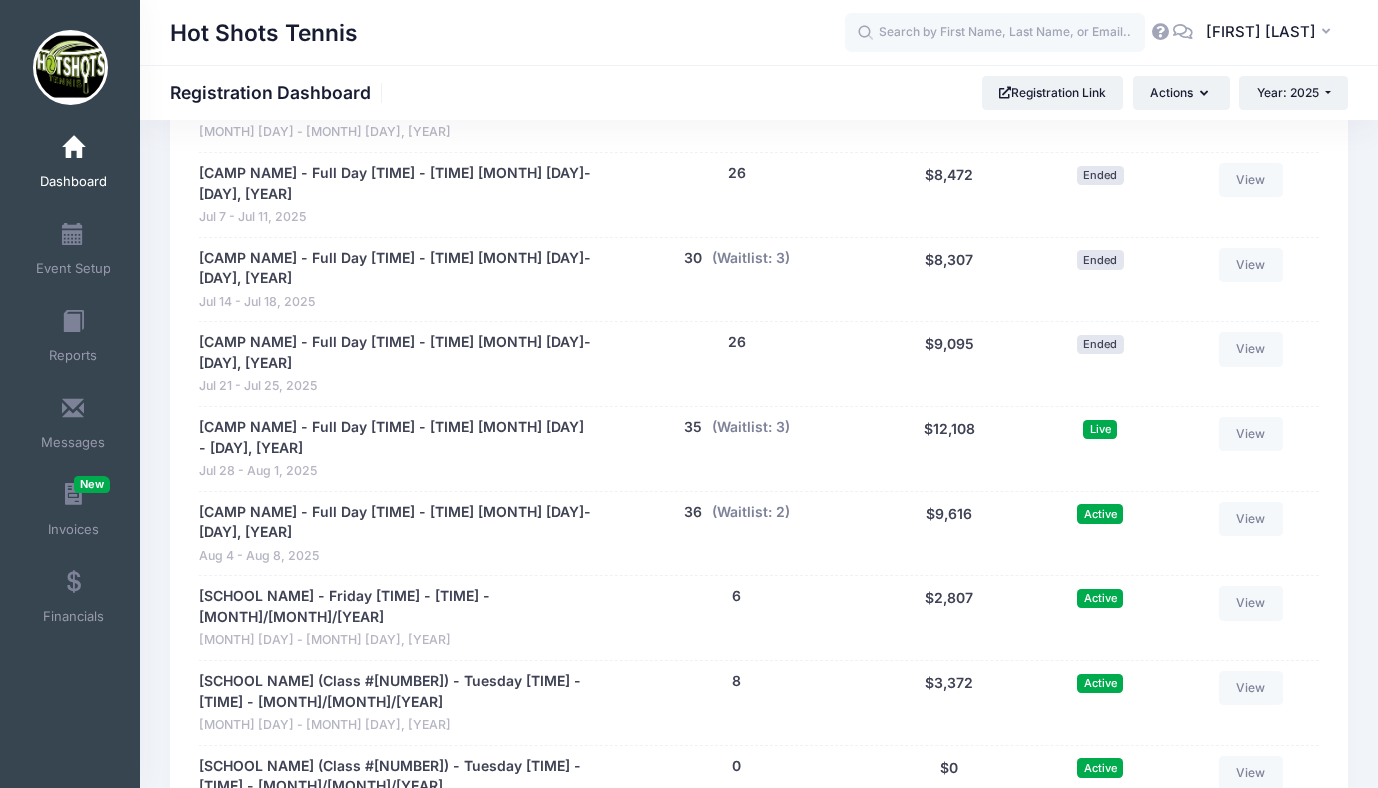 scroll, scrollTop: 3704, scrollLeft: 0, axis: vertical 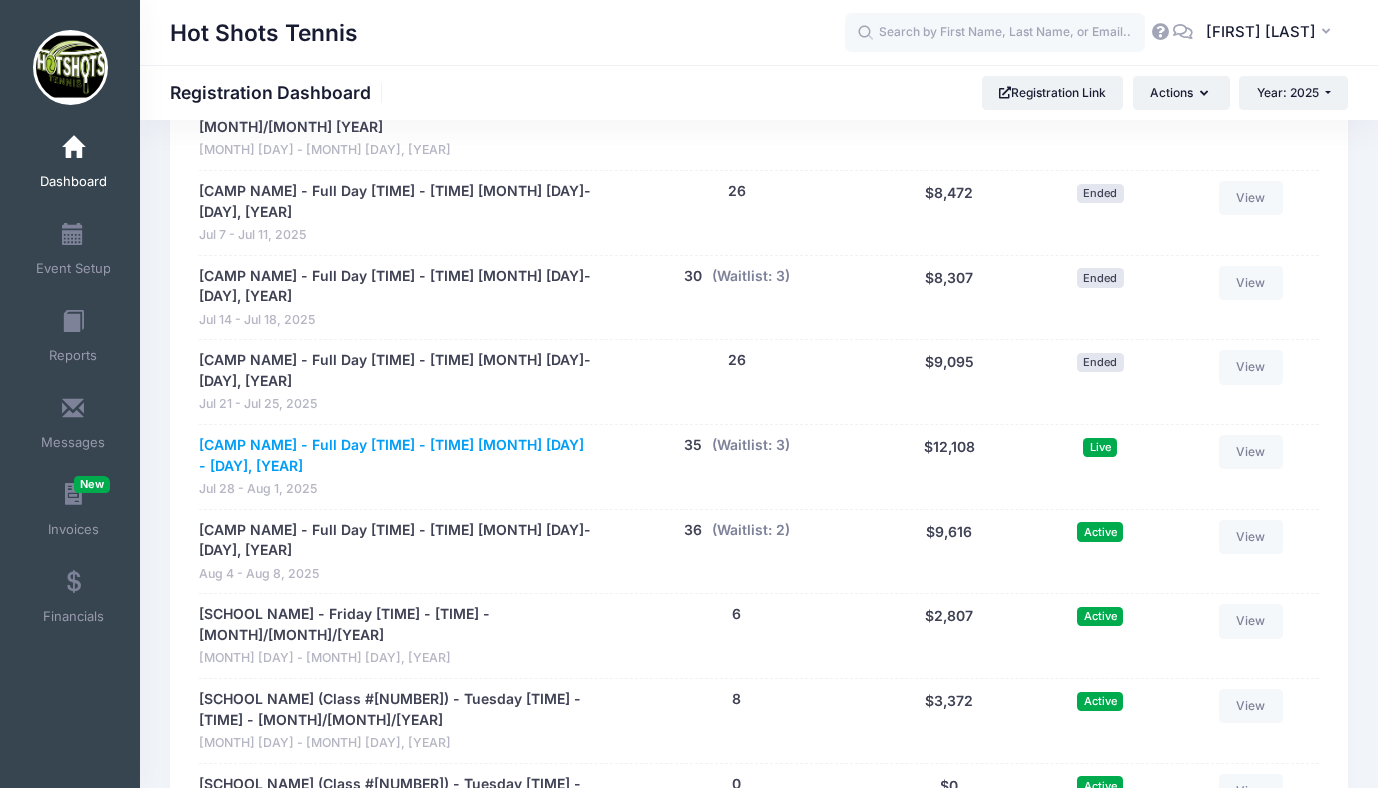 click on "Westchester Tennis Camp - Full Day 9:00 - 3:00pm  July [DAY] - [DAY], [YEAR]" at bounding box center [395, 456] 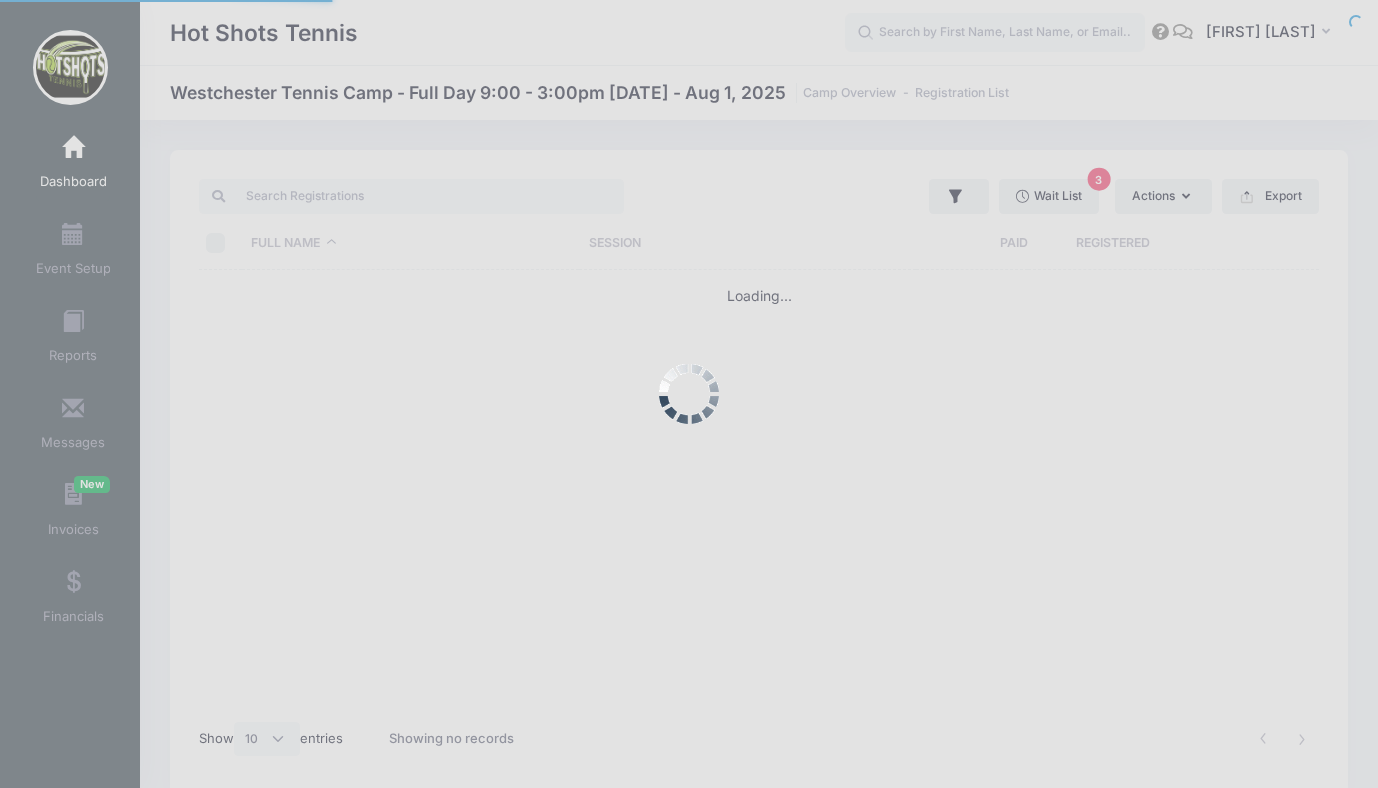 scroll, scrollTop: 0, scrollLeft: 0, axis: both 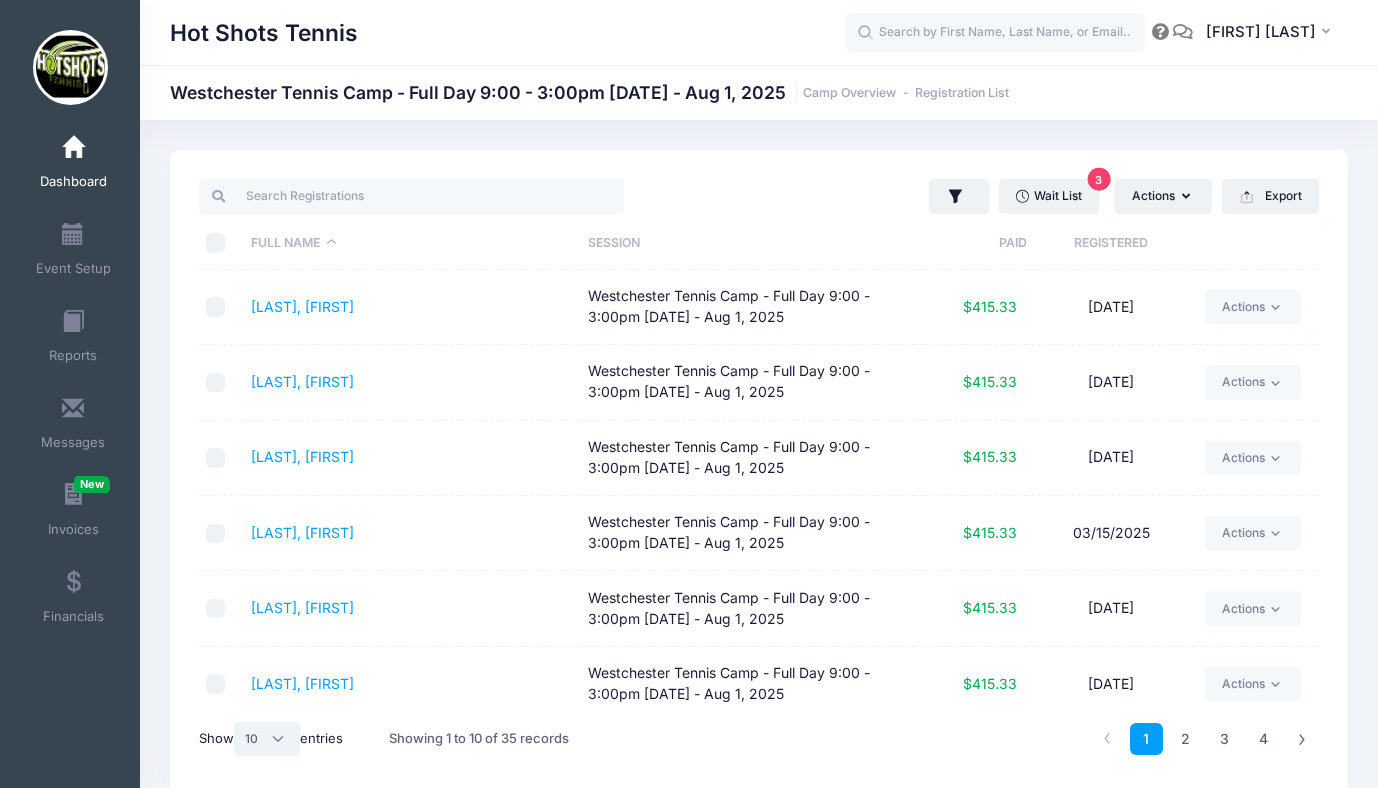 click on "All 10 25 50" at bounding box center [267, 739] 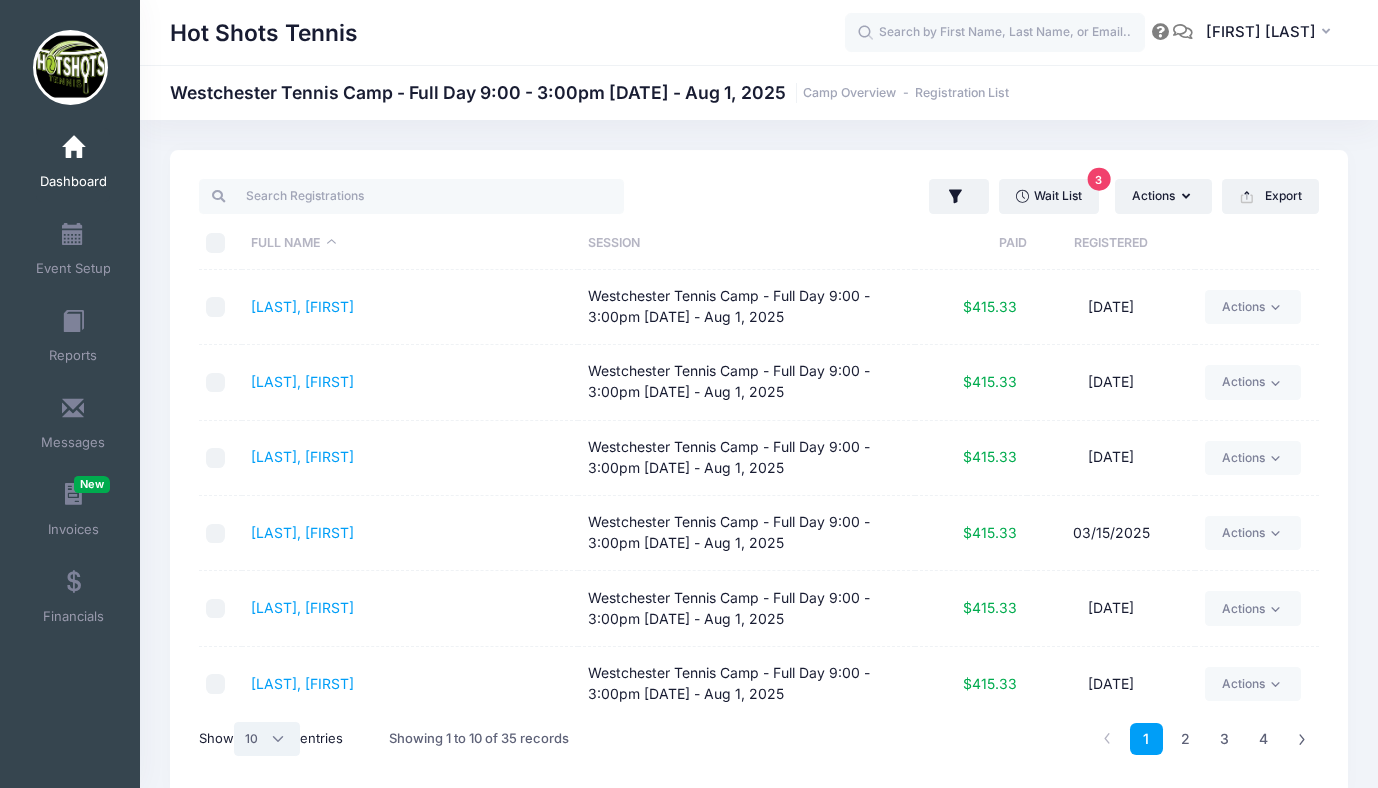 select on "50" 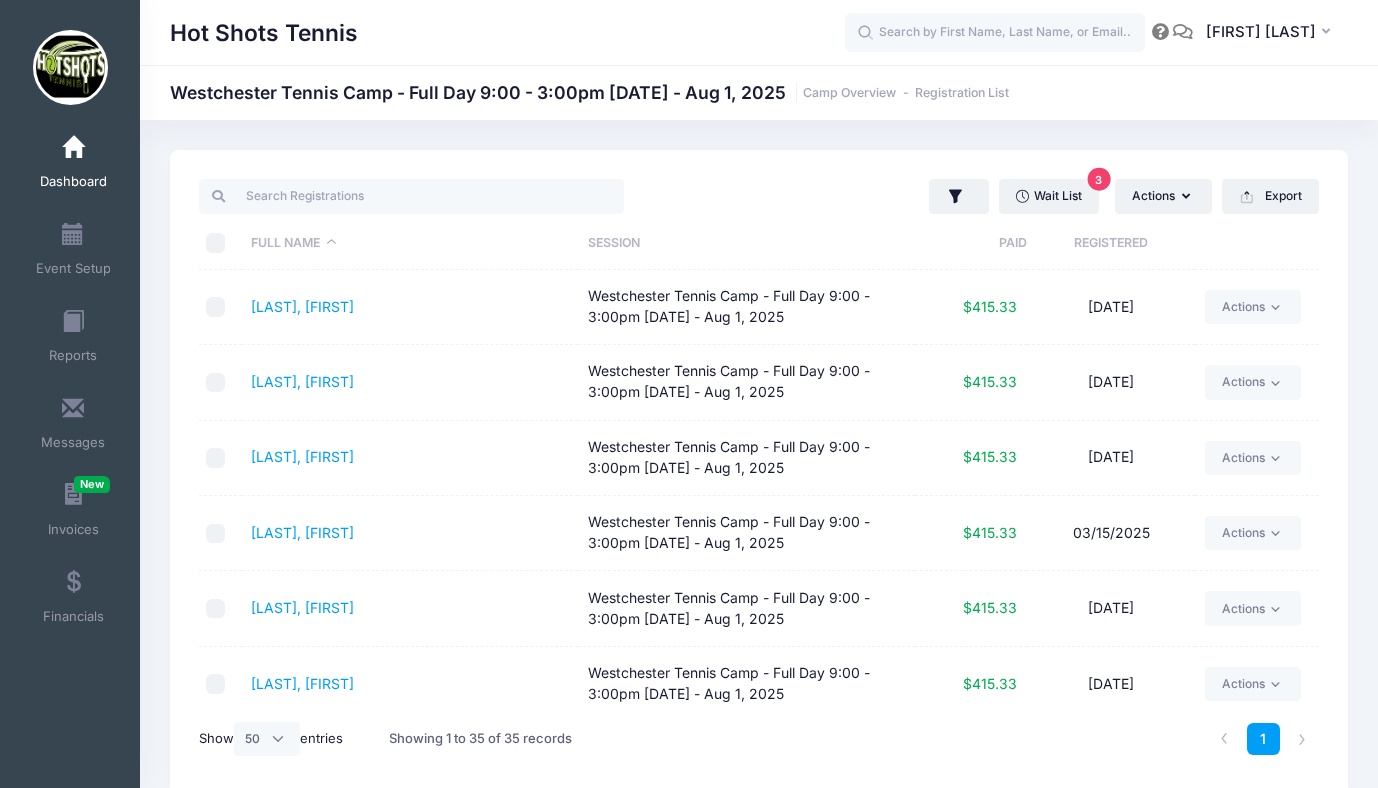 click at bounding box center [216, 243] 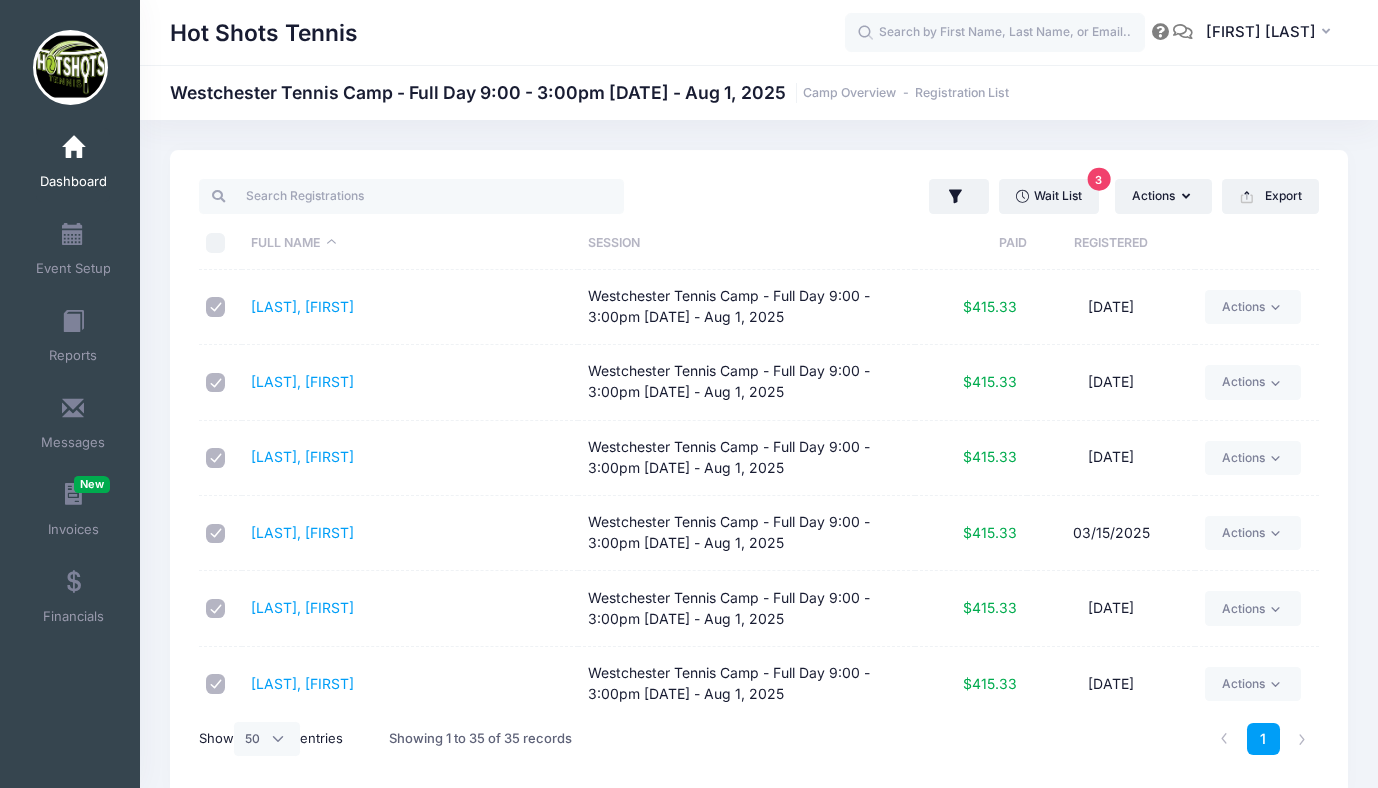 checkbox on "true" 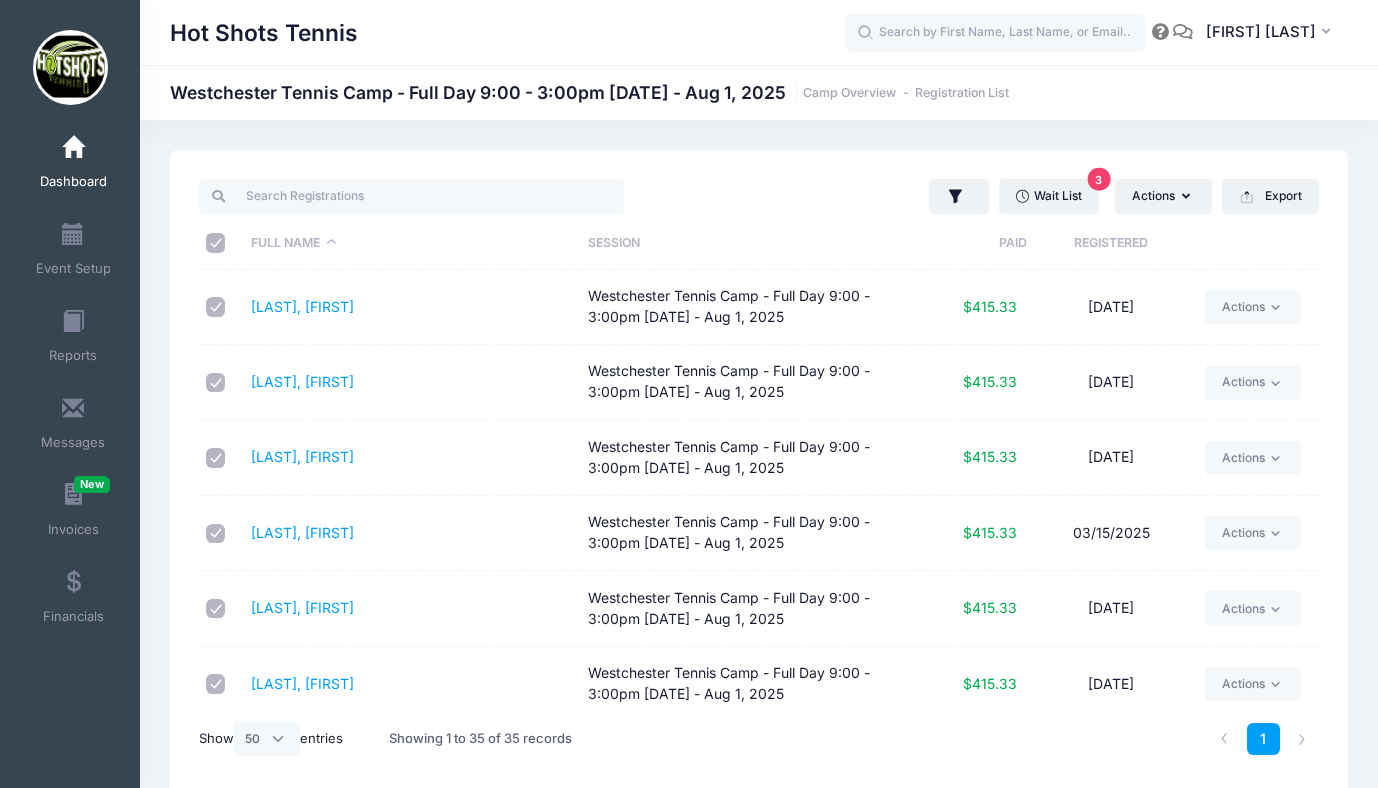 checkbox on "true" 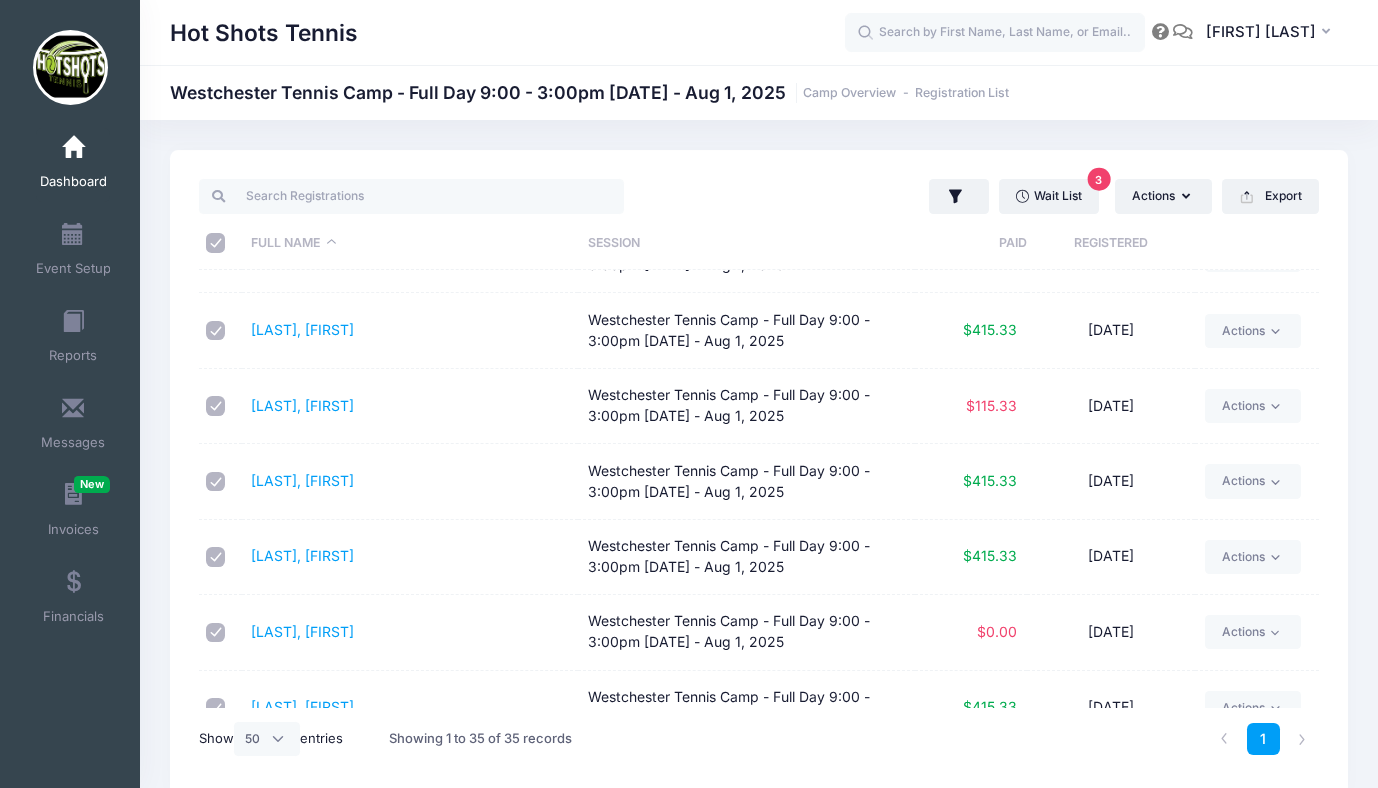 scroll, scrollTop: 661, scrollLeft: 0, axis: vertical 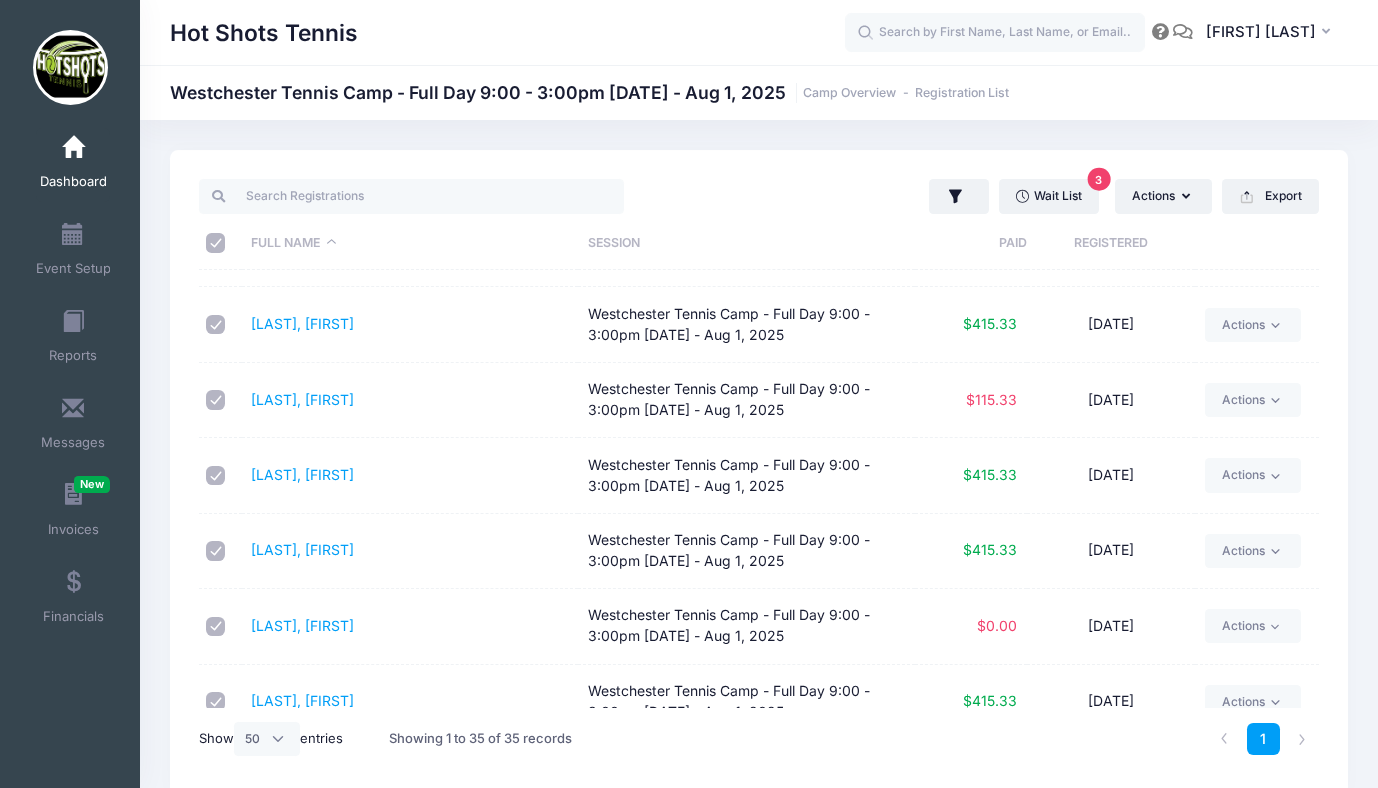 click at bounding box center (216, 400) 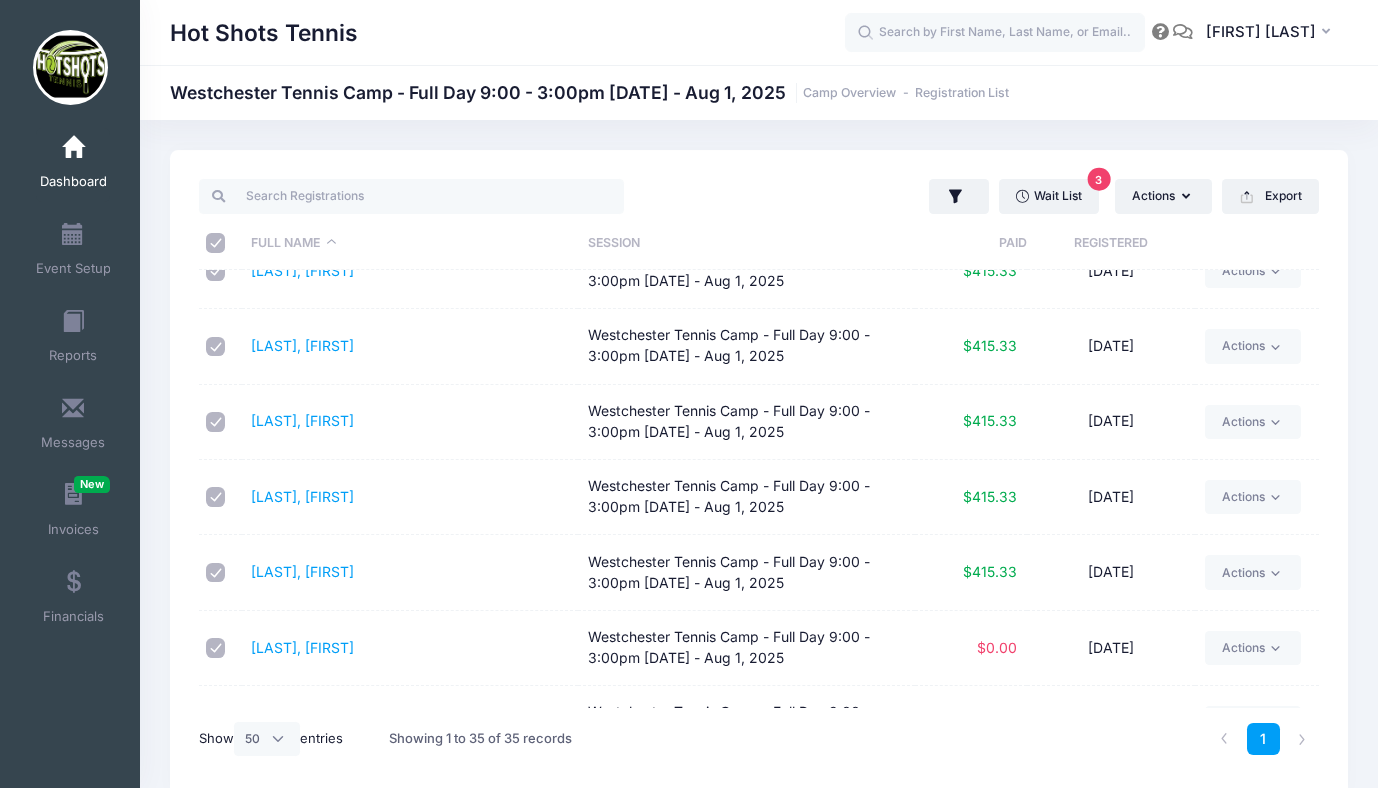 scroll, scrollTop: 2200, scrollLeft: 0, axis: vertical 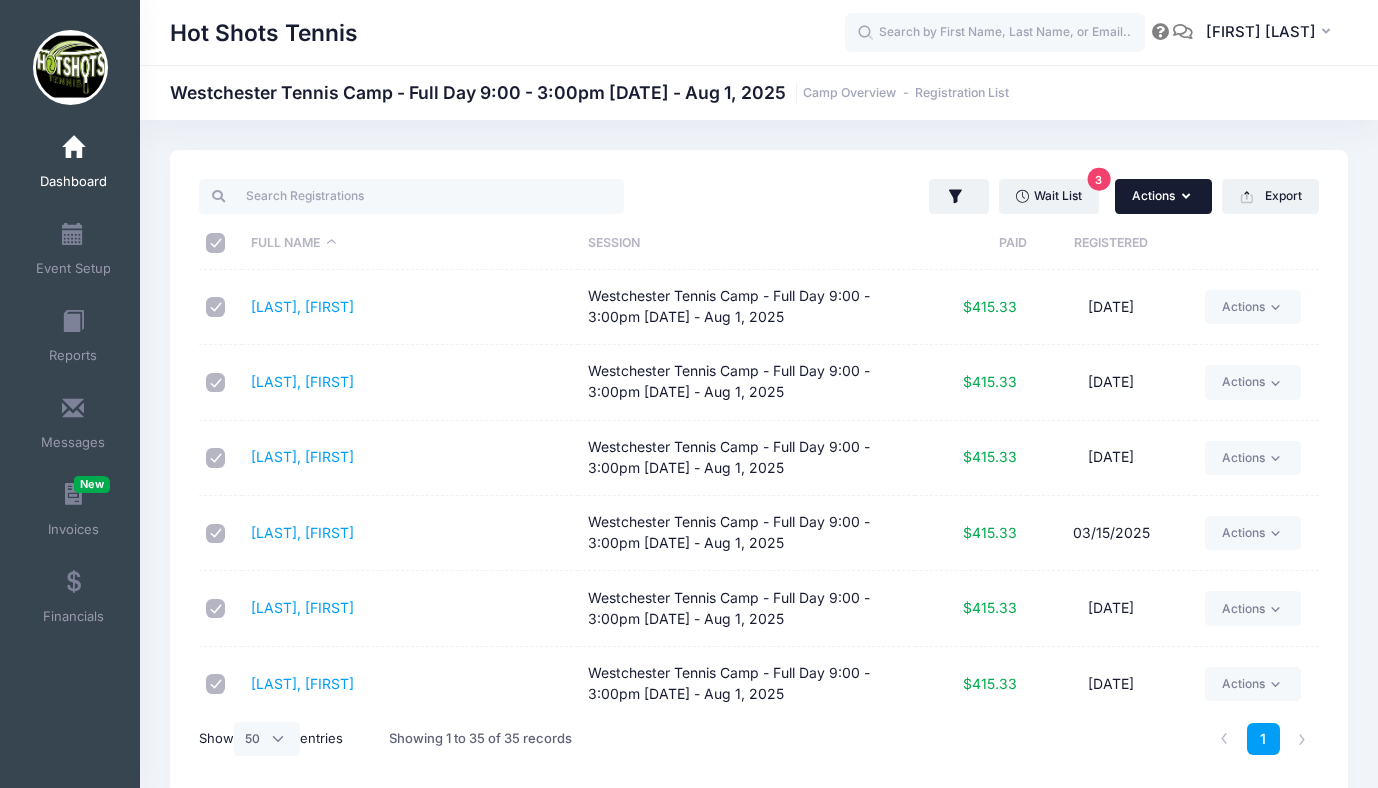 click on "Actions" at bounding box center (1163, 196) 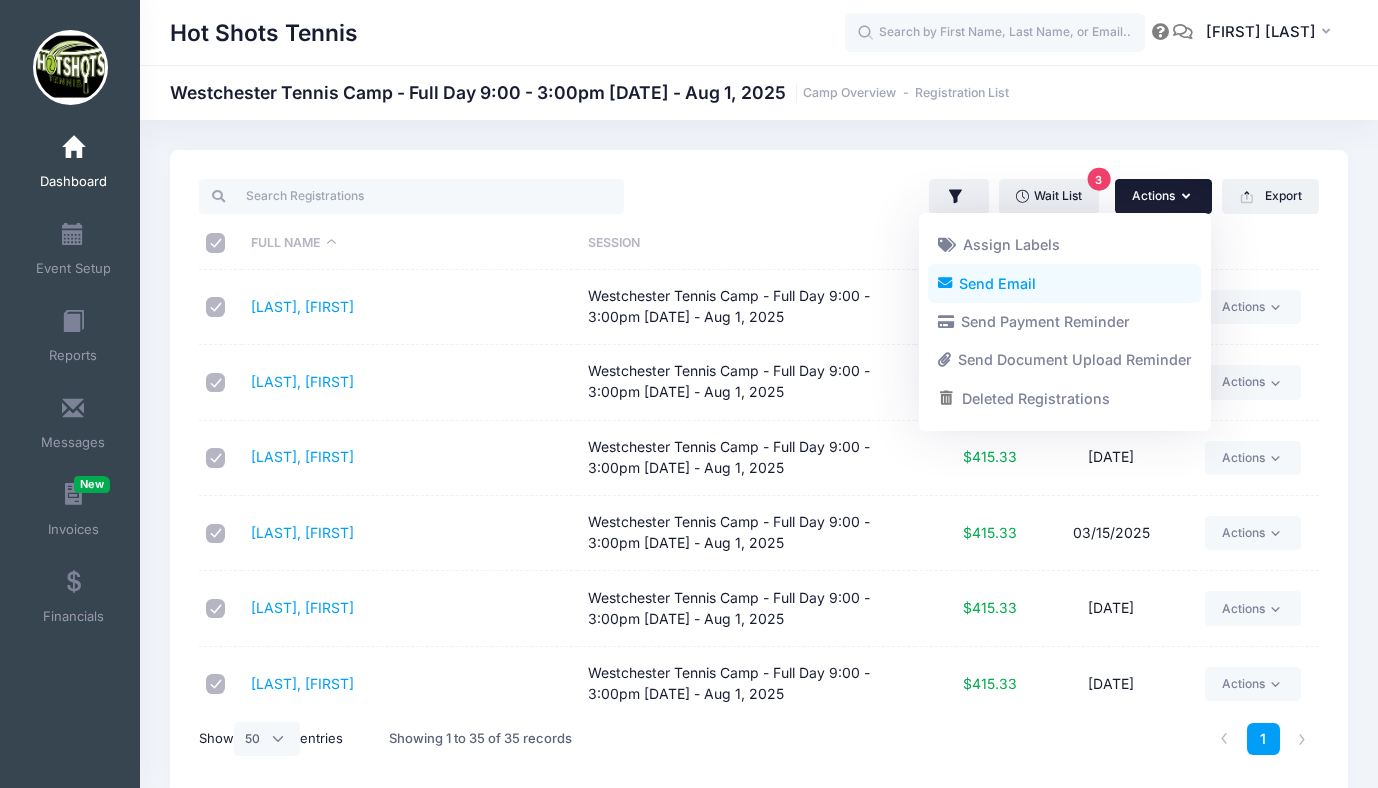 click on "Send Email" at bounding box center (1064, 283) 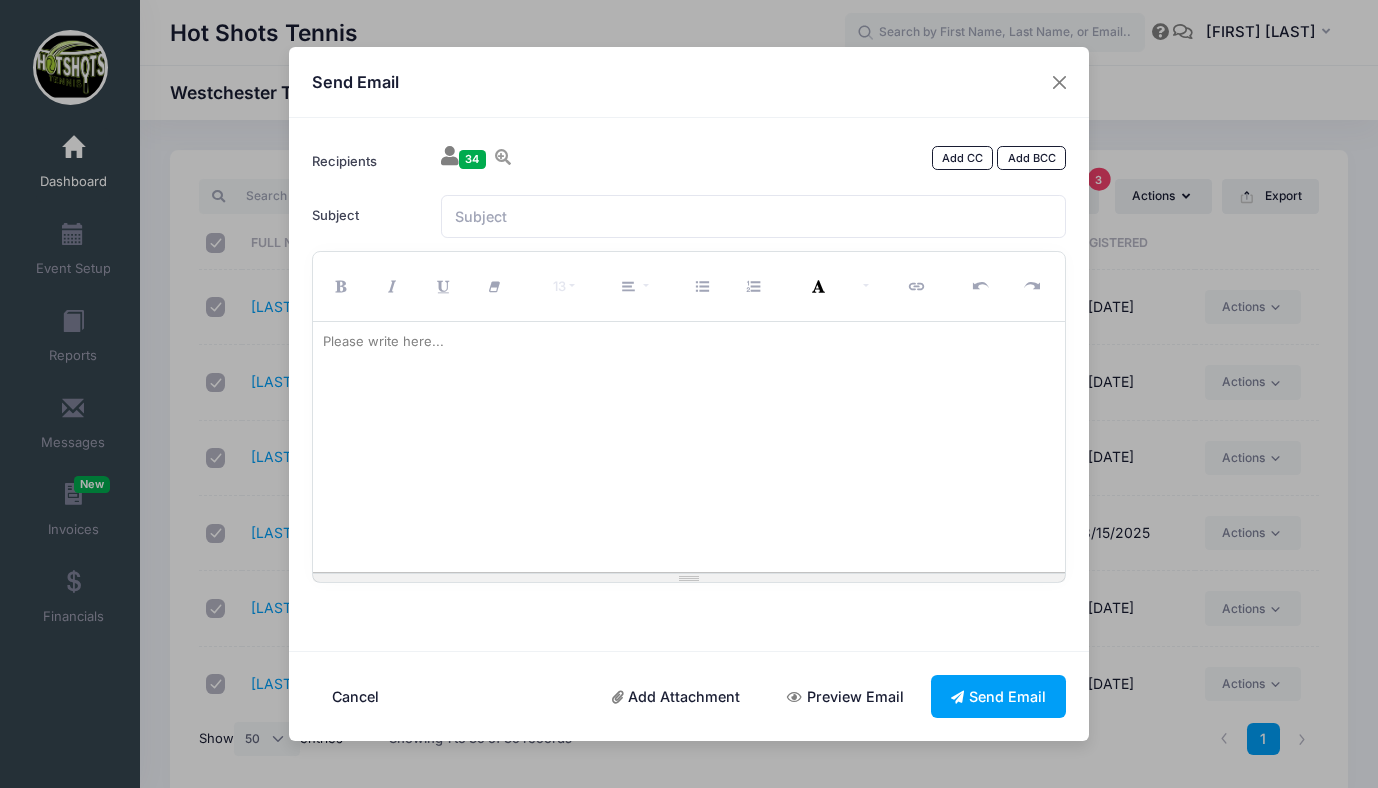 click at bounding box center [689, 447] 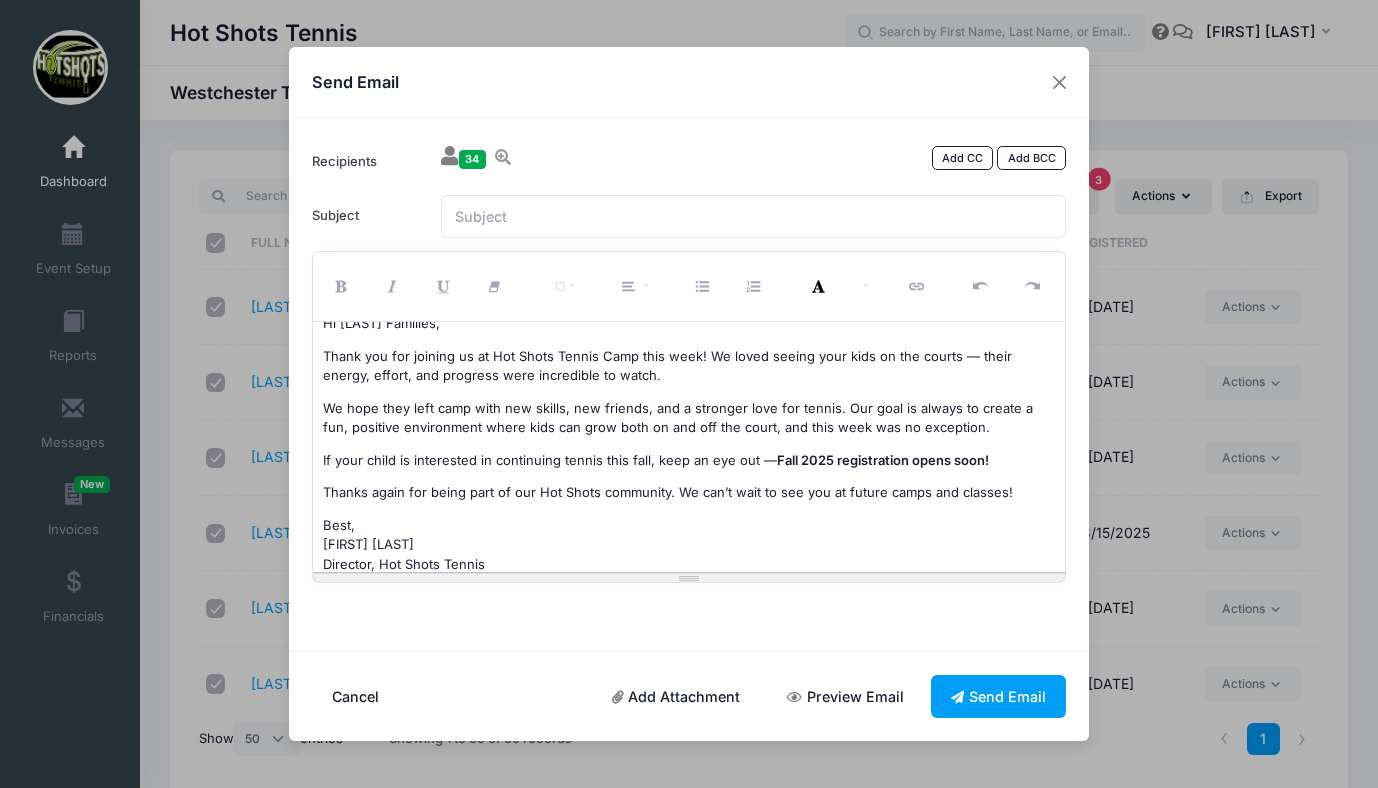 scroll, scrollTop: 75, scrollLeft: 0, axis: vertical 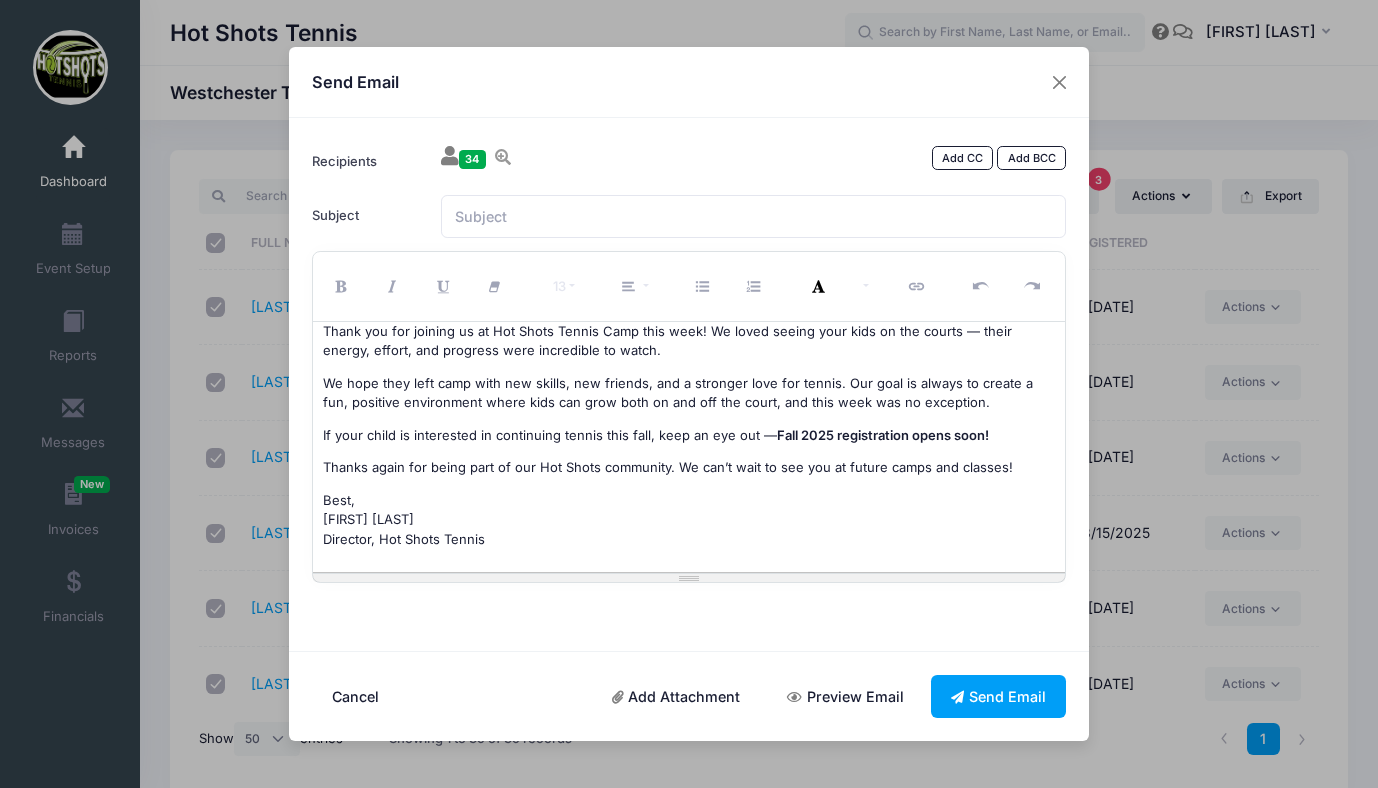 click on "Fall 2025 registration opens soon!" at bounding box center (883, 435) 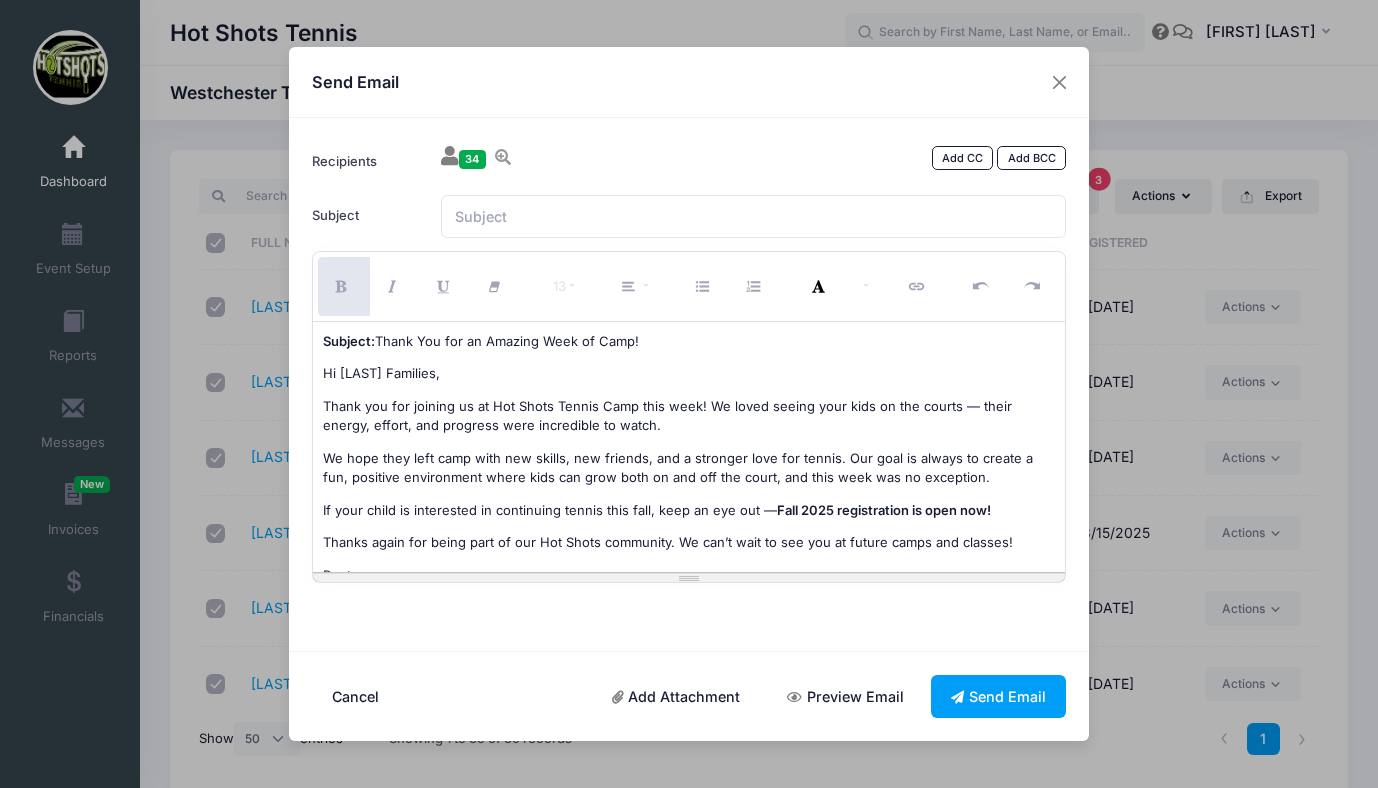 scroll, scrollTop: 1, scrollLeft: 0, axis: vertical 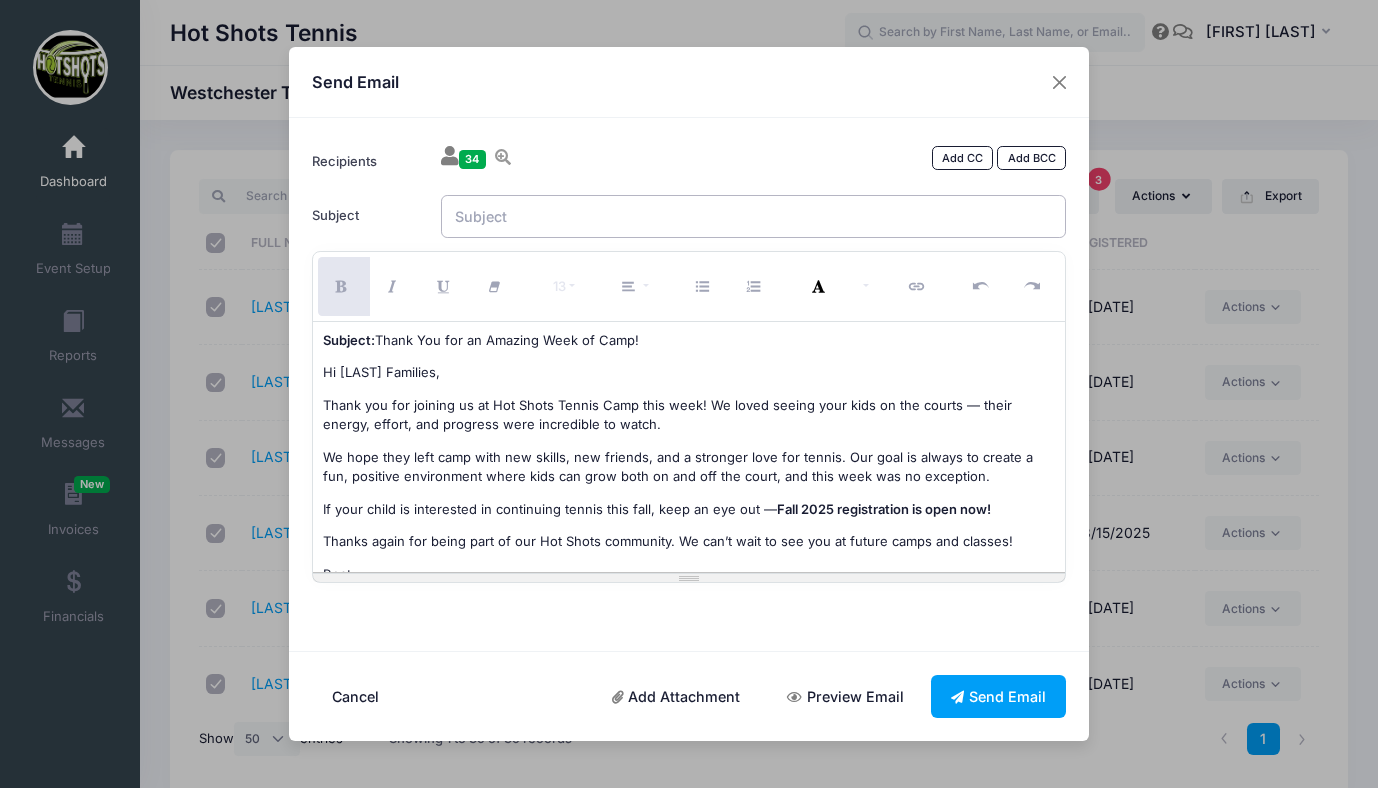 click on "Subject" at bounding box center (754, 216) 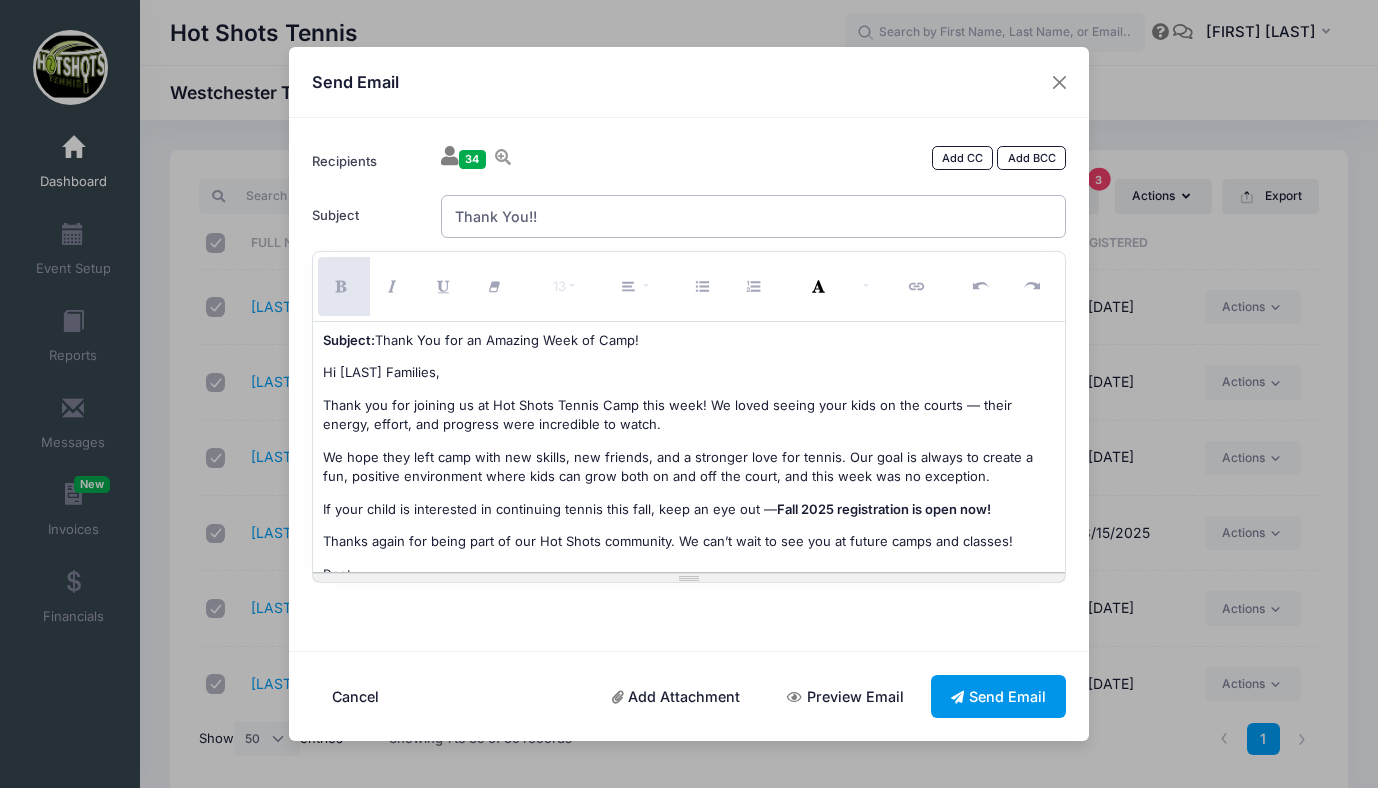 type on "Thank You!!" 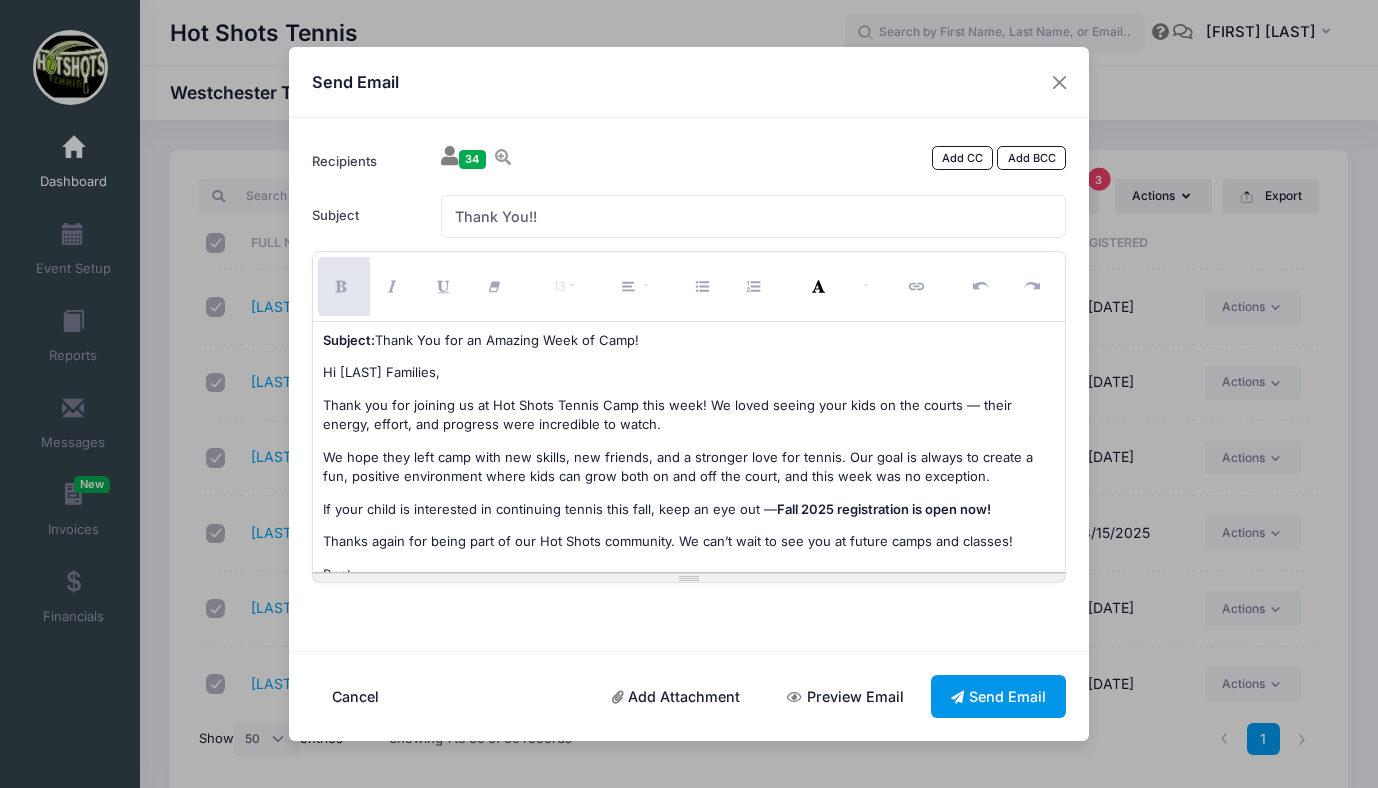 click on "Send Email" at bounding box center [999, 696] 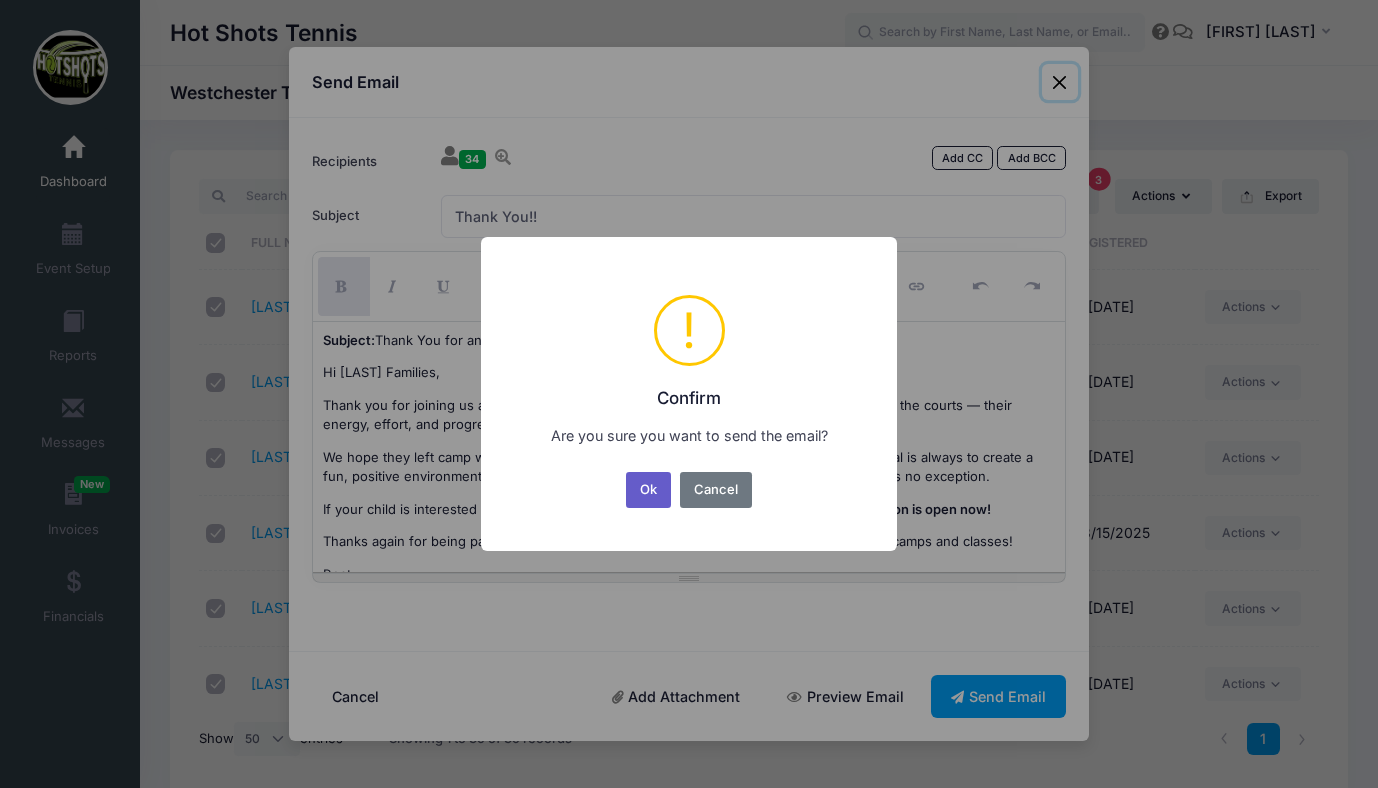 click on "Ok" at bounding box center (649, 490) 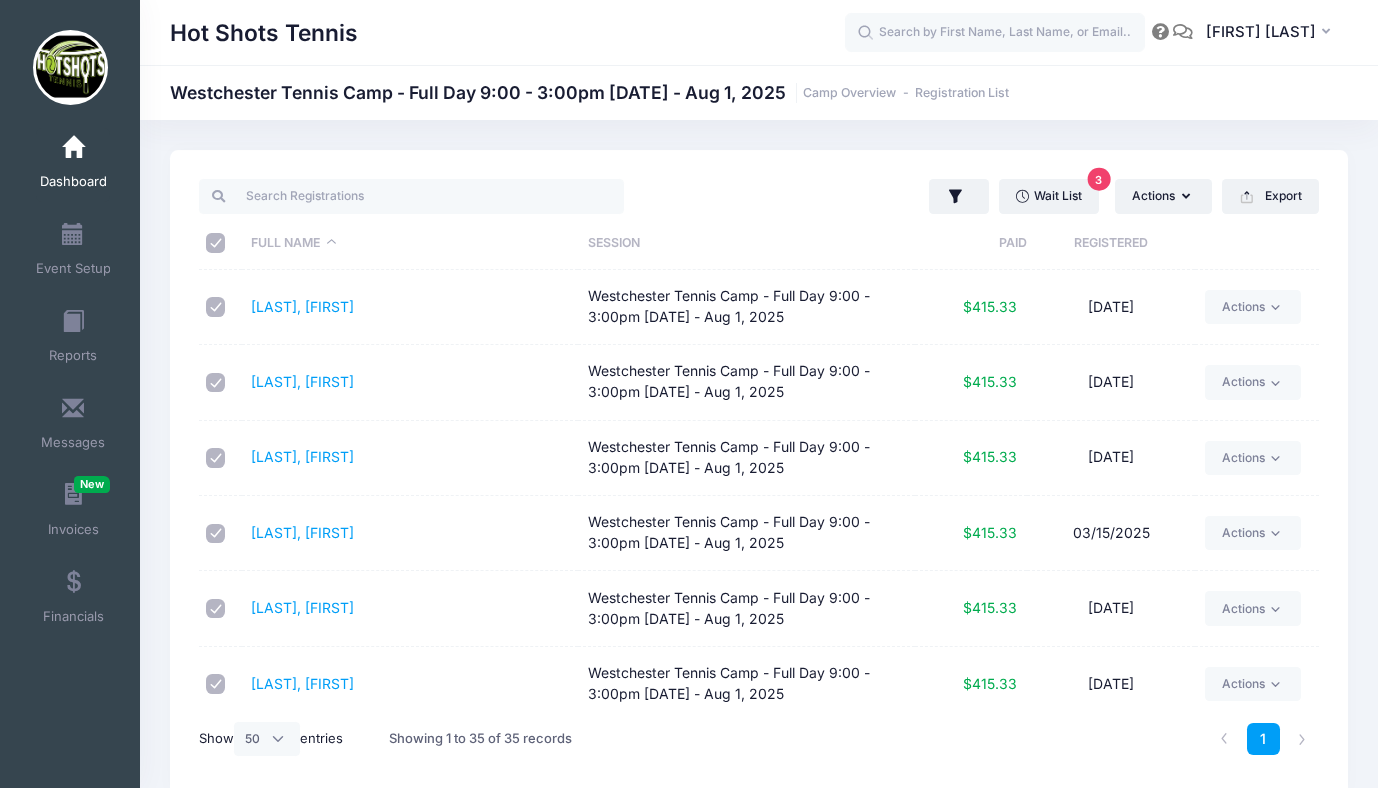 click at bounding box center (73, 148) 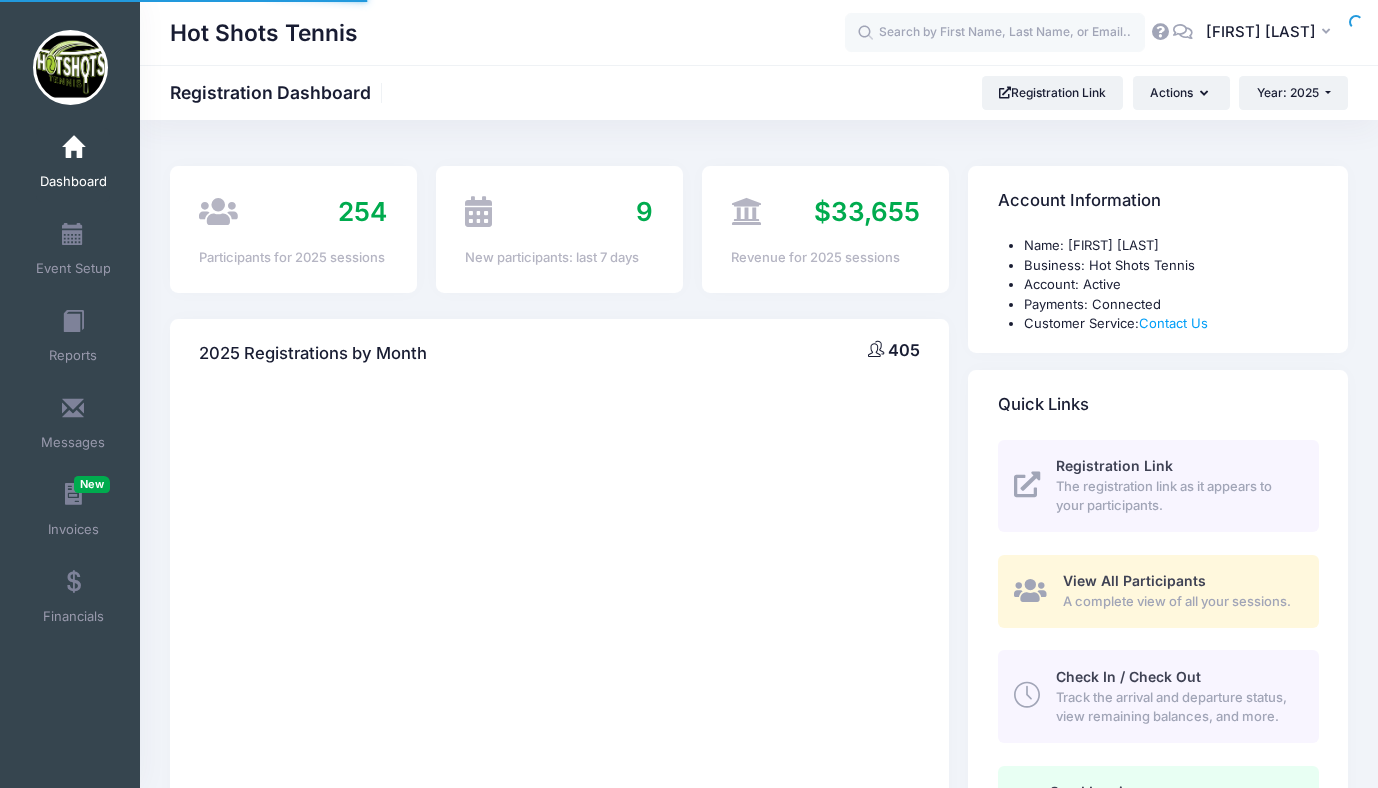 scroll, scrollTop: 0, scrollLeft: 0, axis: both 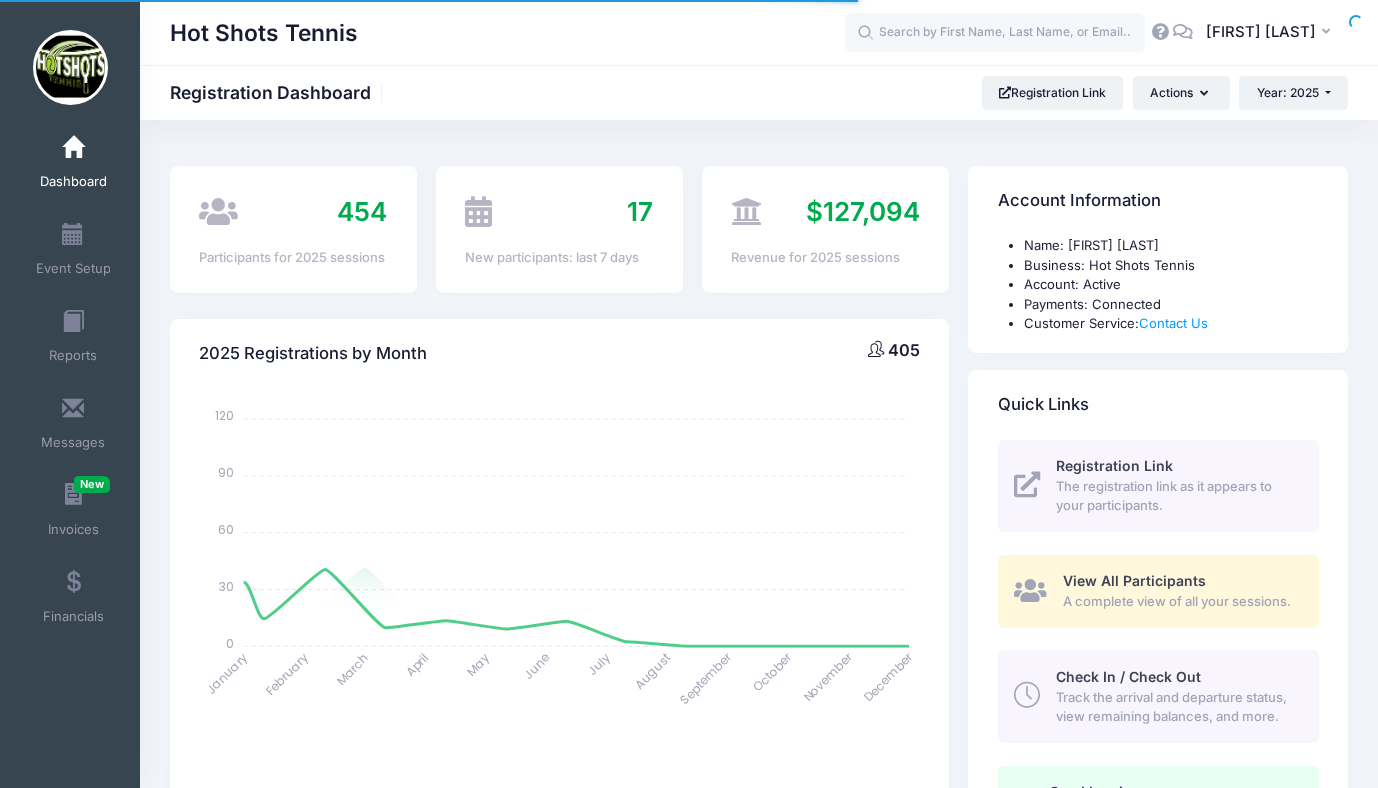 select 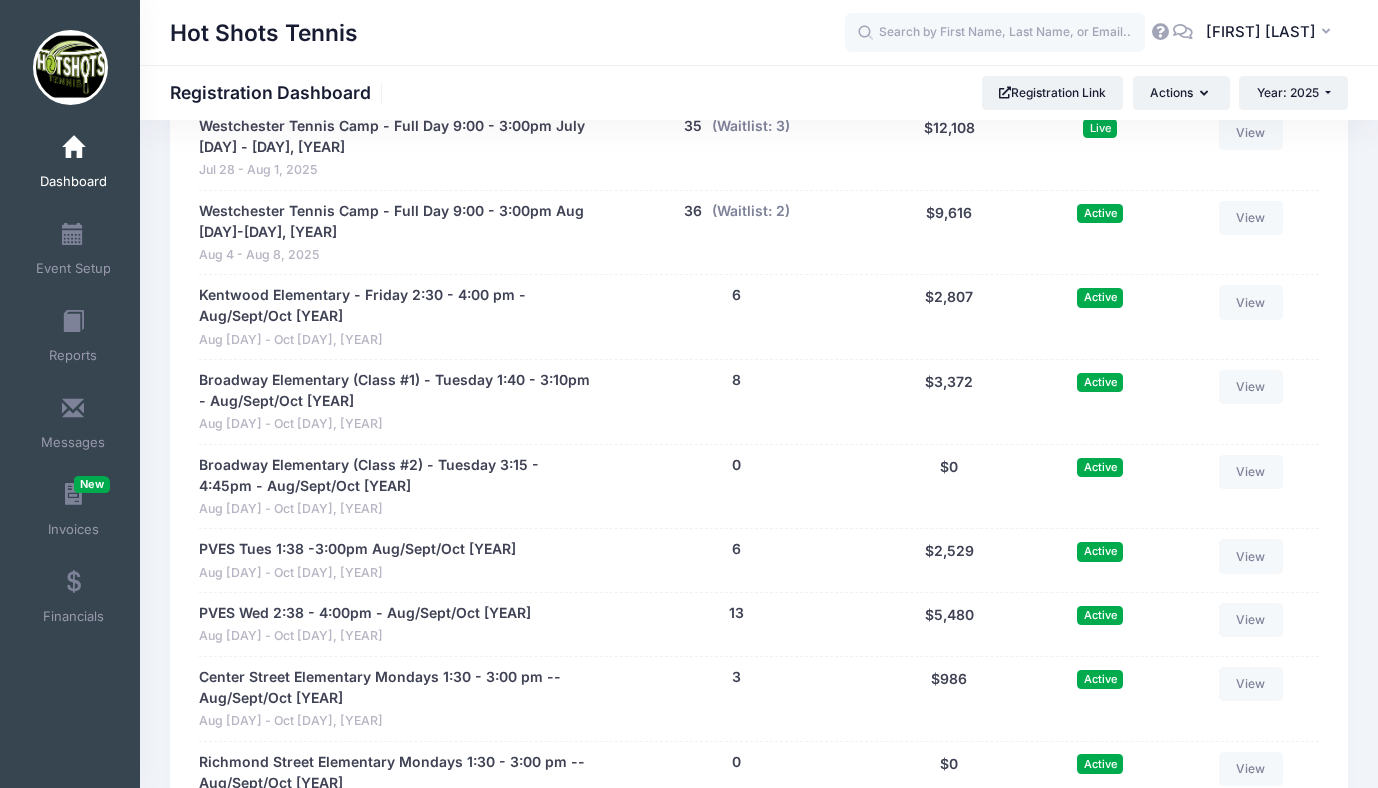 scroll, scrollTop: 3807, scrollLeft: 0, axis: vertical 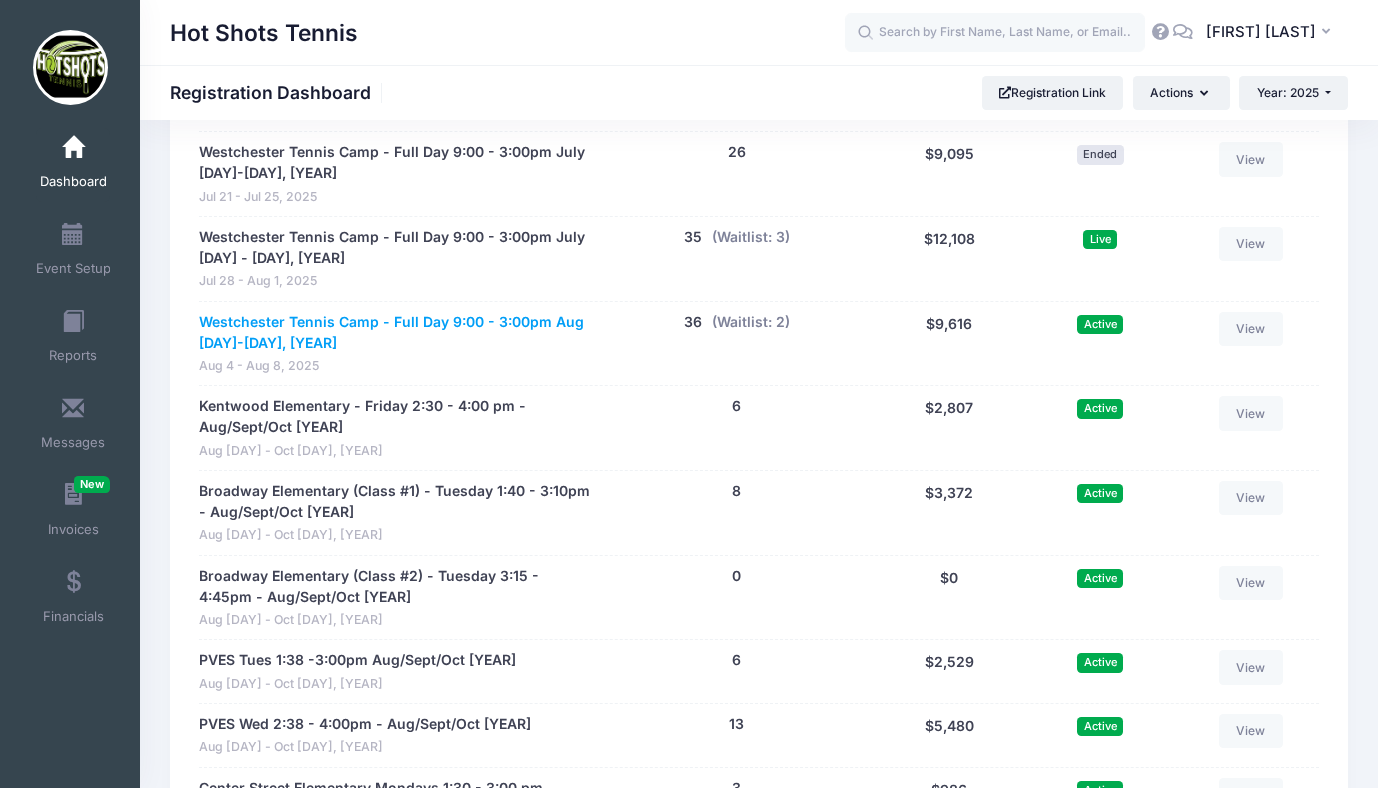 click on "Westchester Tennis Camp - Full Day 9:00 - 3:00pm  Aug [DAY]-[DAY], [YEAR]" at bounding box center (395, 333) 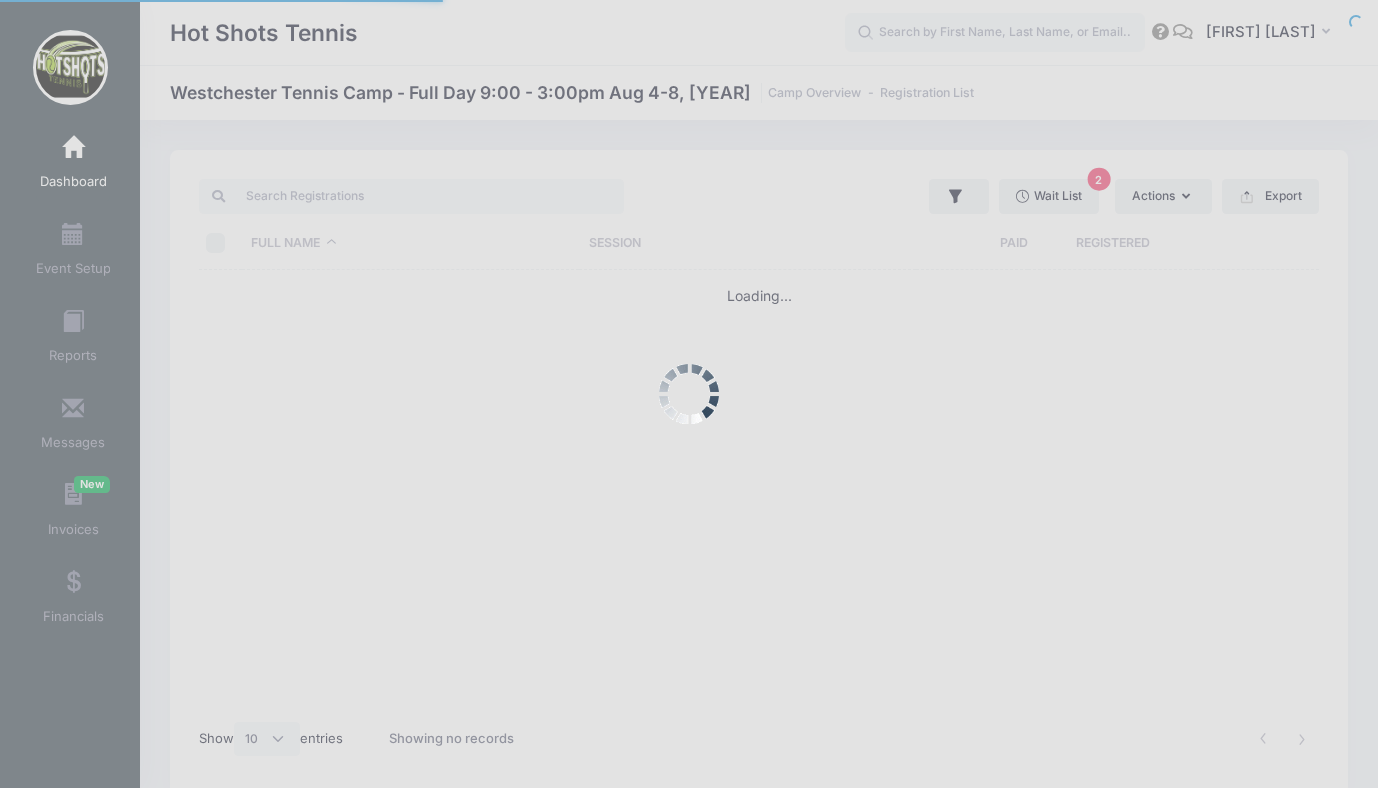 scroll, scrollTop: 0, scrollLeft: 0, axis: both 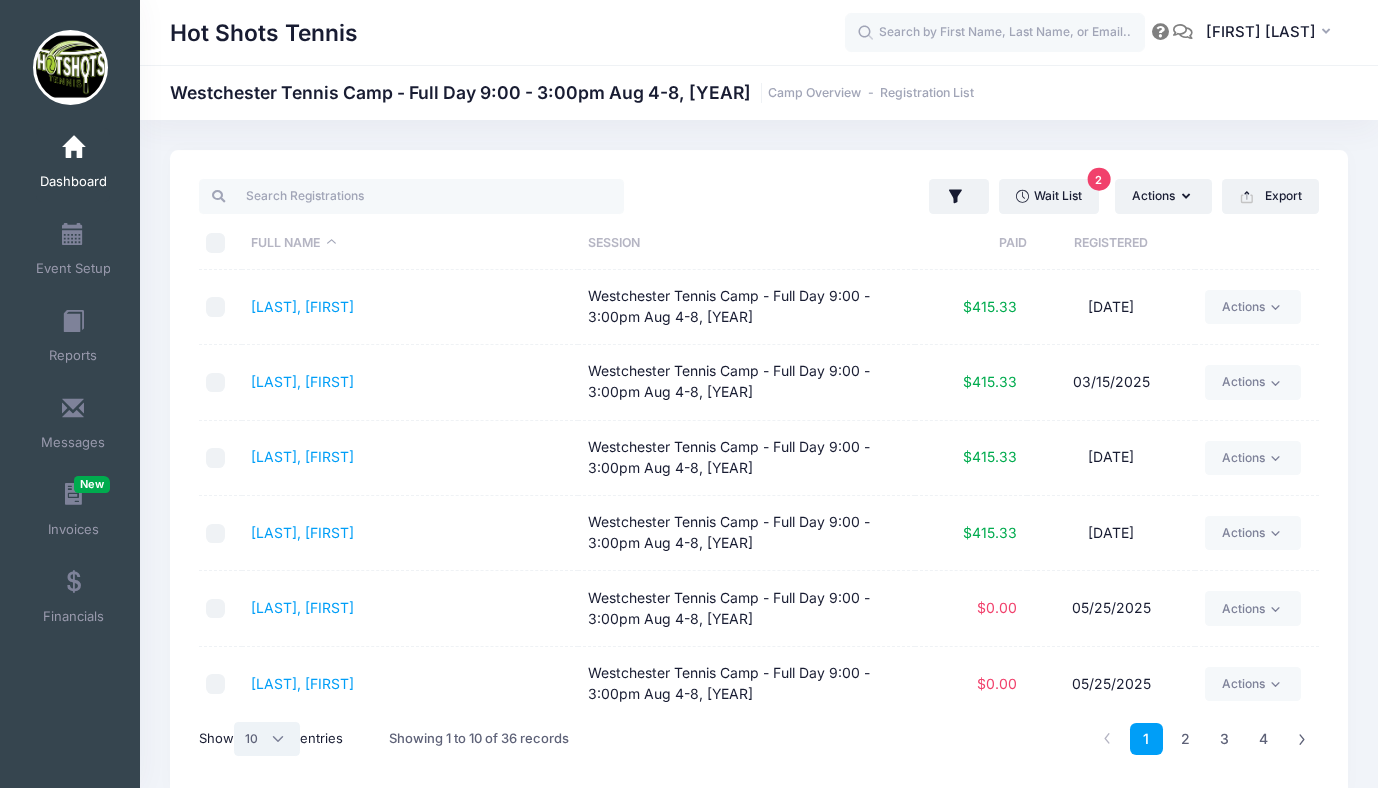 click on "All 10 25 50" at bounding box center (267, 739) 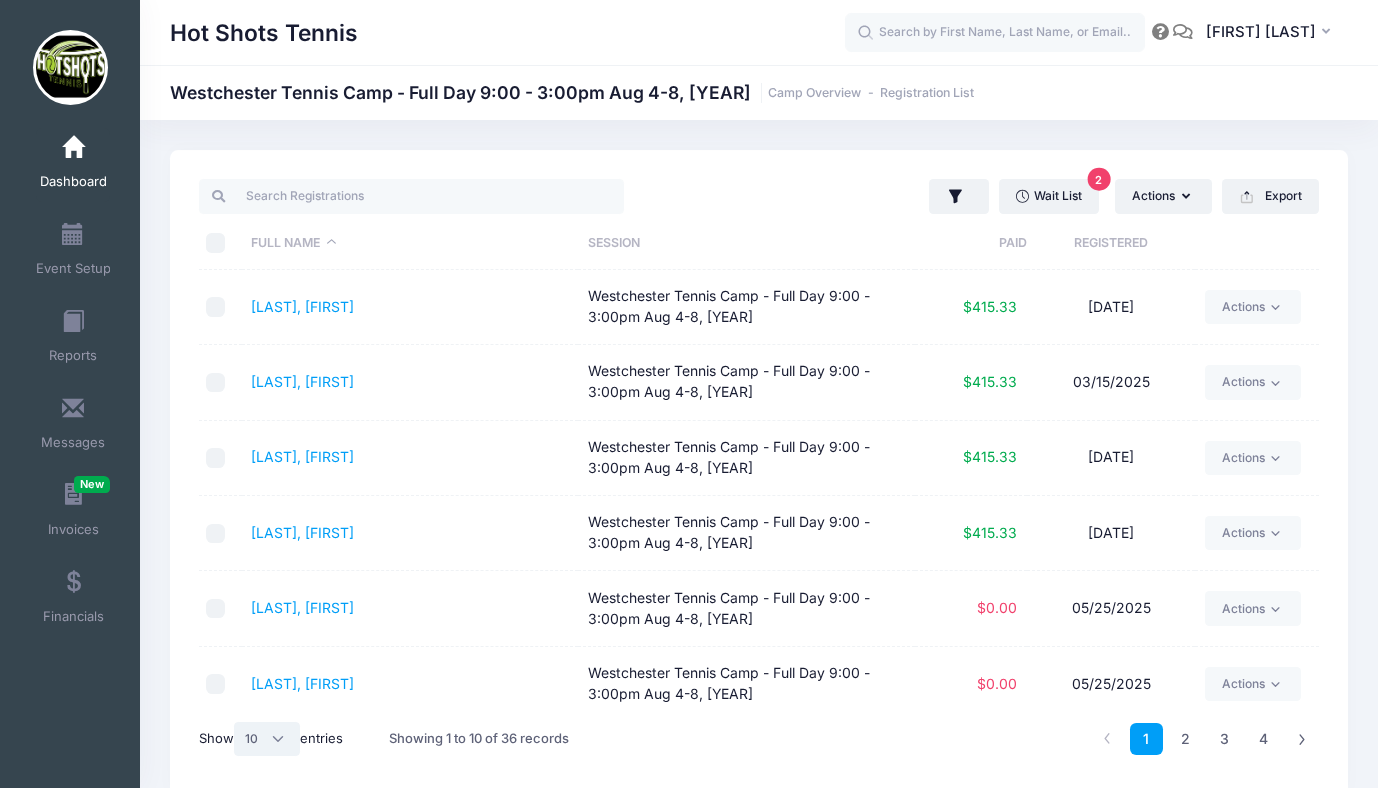 select on "50" 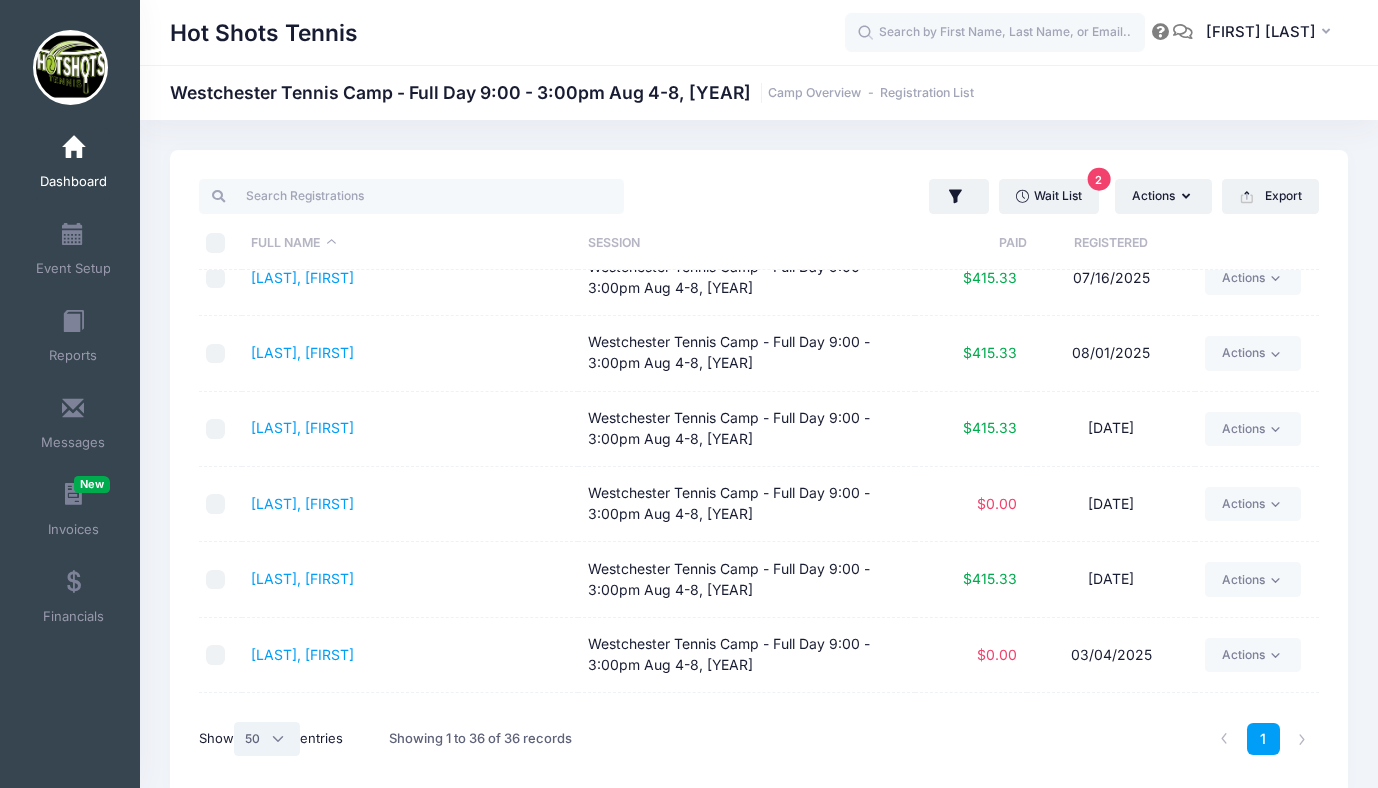 scroll, scrollTop: 2276, scrollLeft: 0, axis: vertical 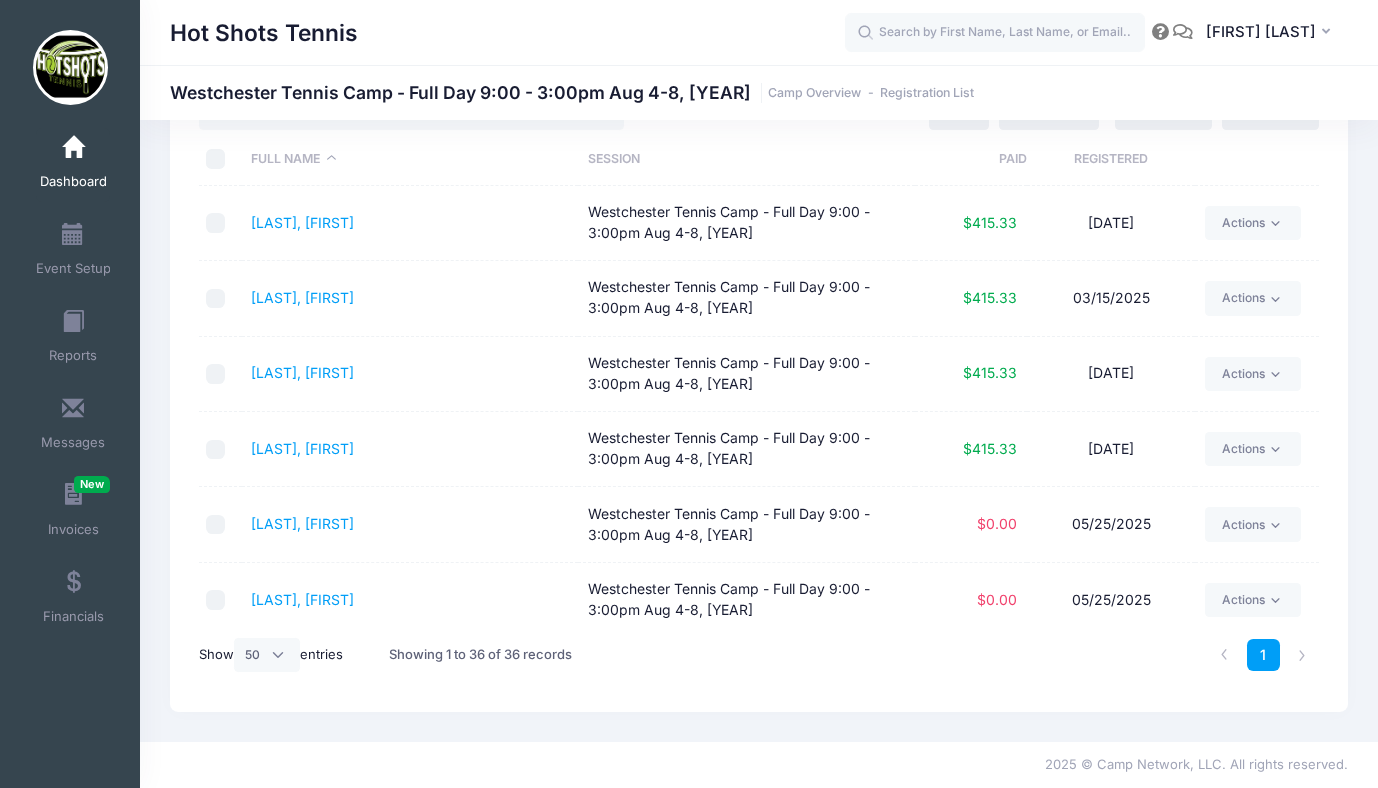 click at bounding box center (216, 159) 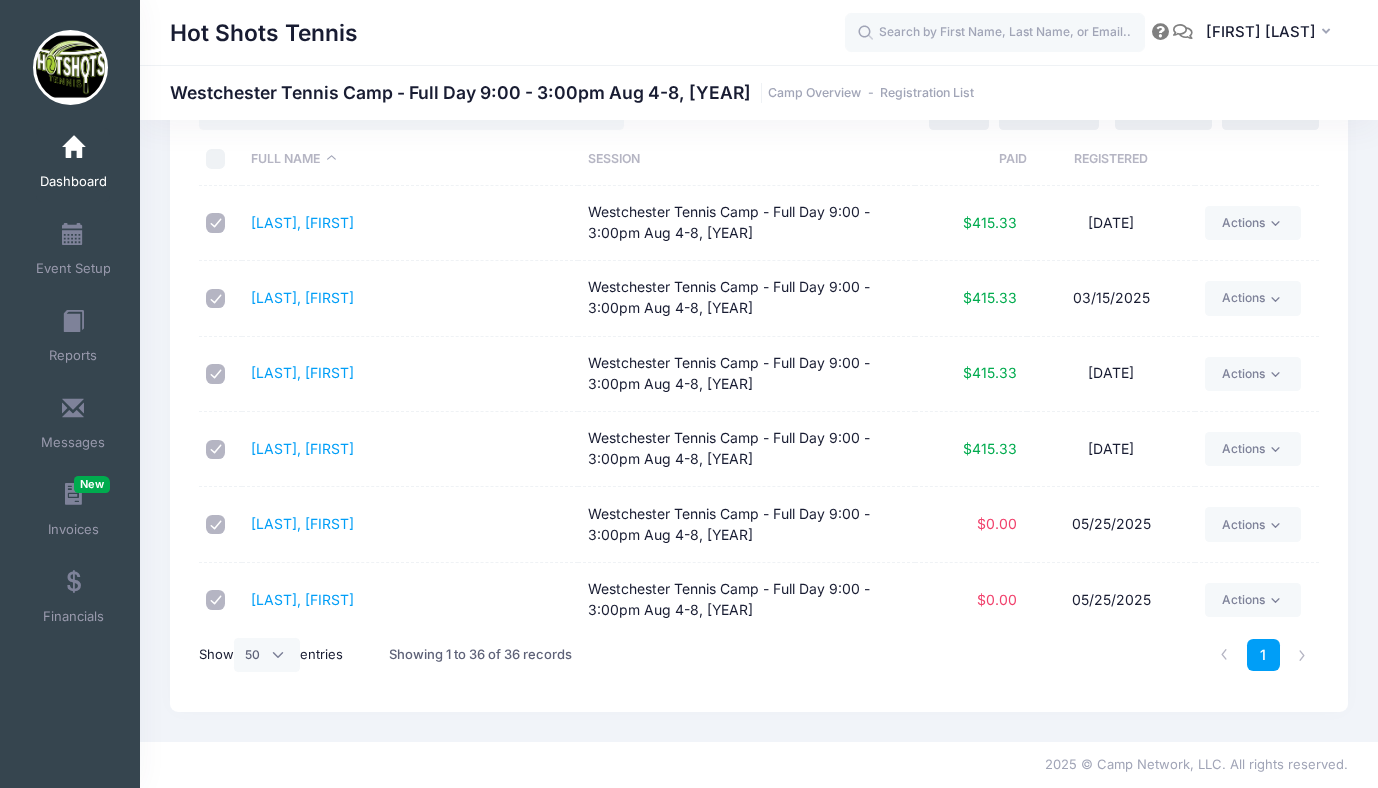 checkbox on "true" 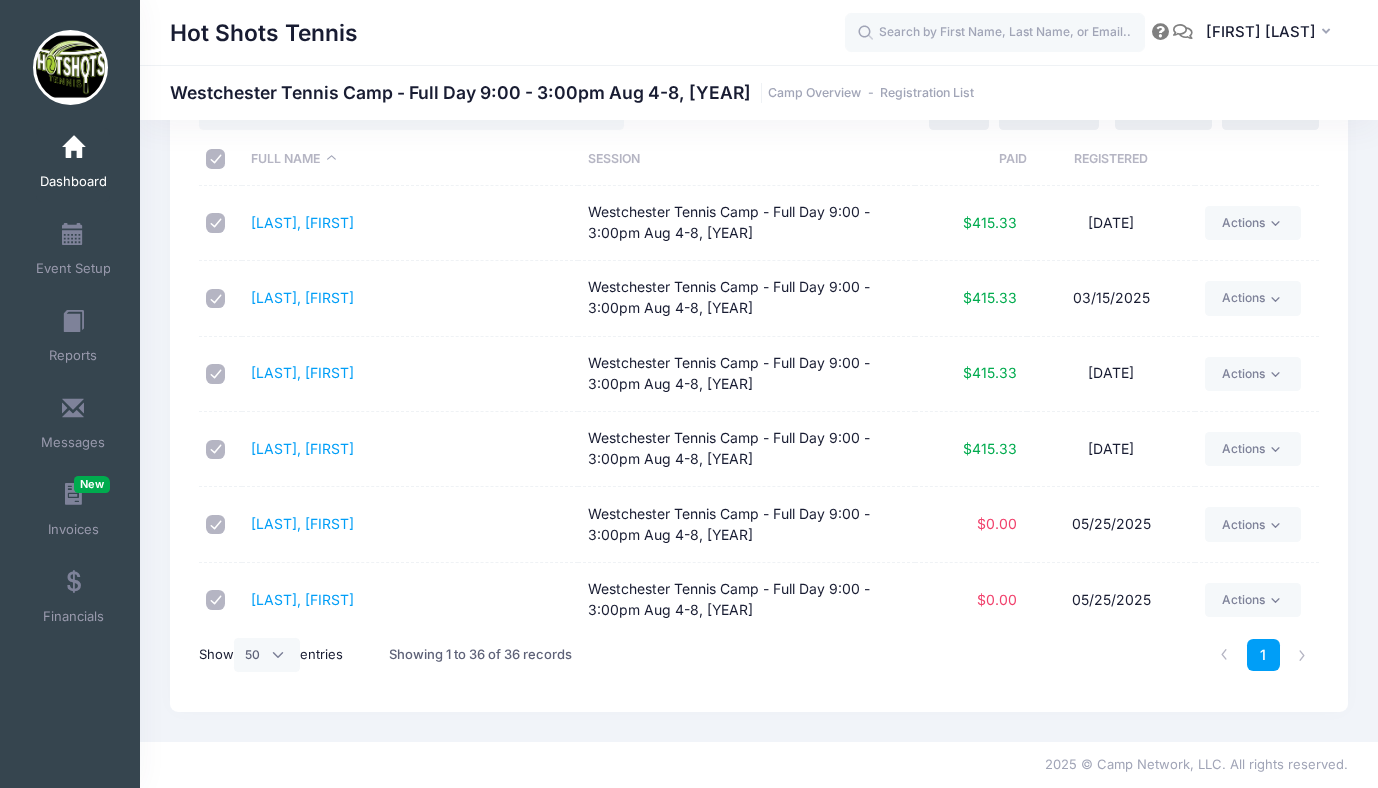 checkbox on "true" 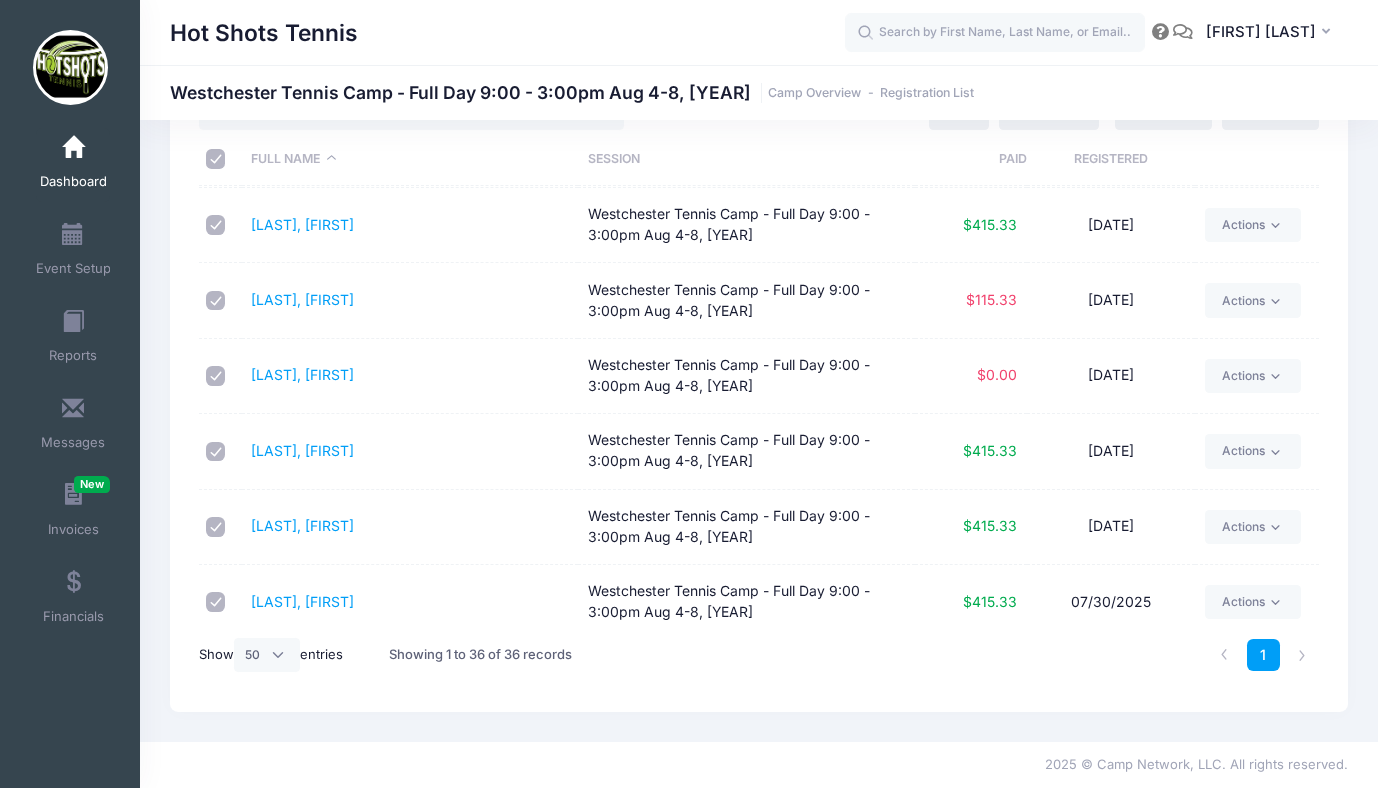 scroll, scrollTop: 1501, scrollLeft: 0, axis: vertical 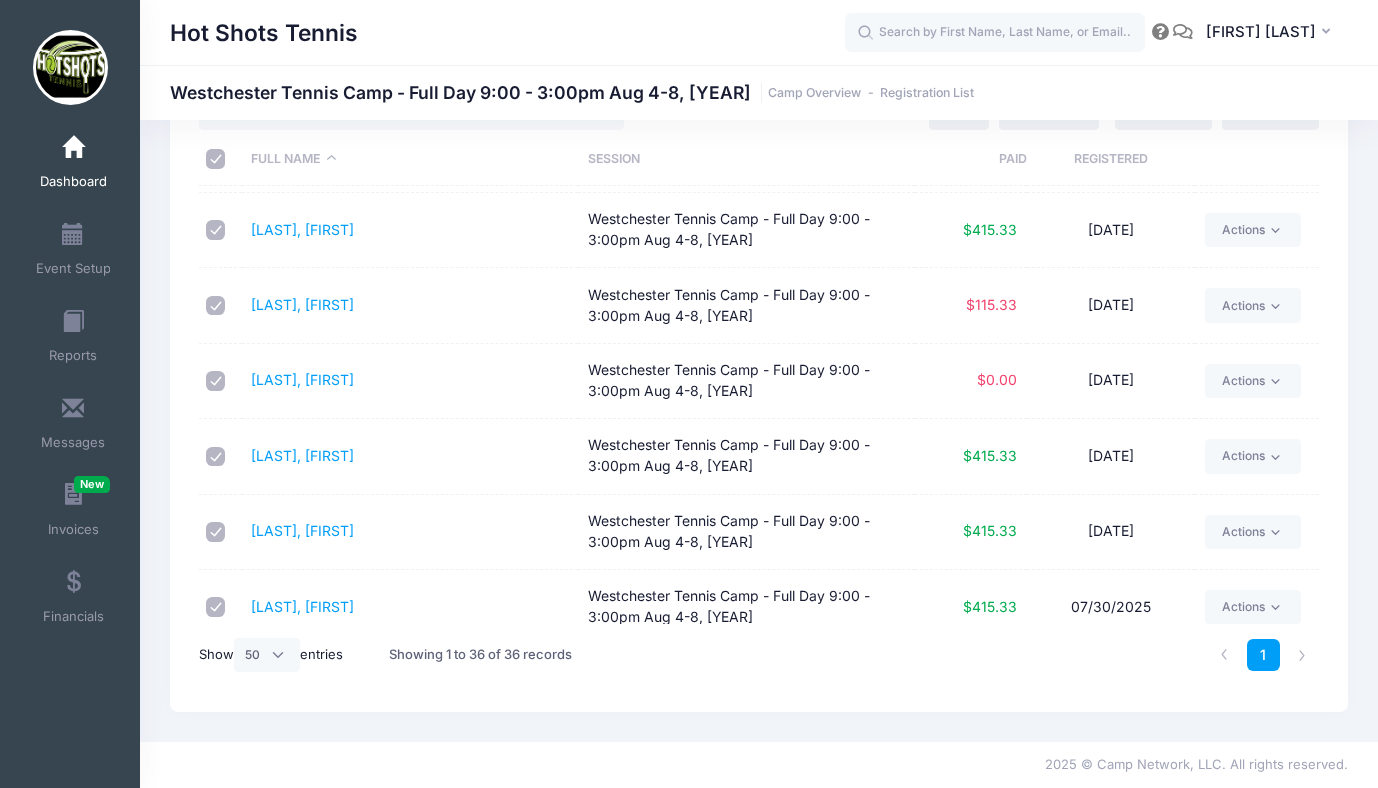 click at bounding box center [216, 306] 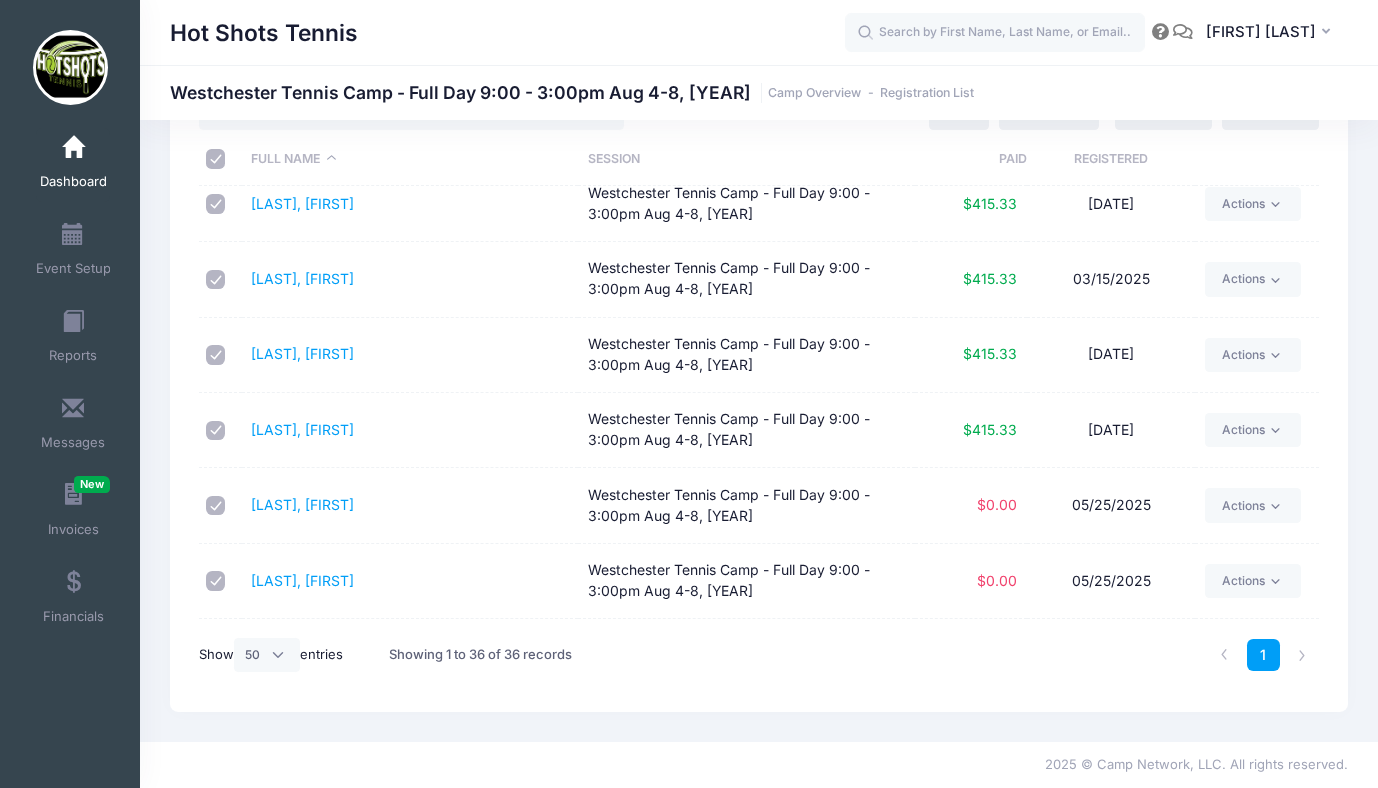 scroll, scrollTop: 0, scrollLeft: 0, axis: both 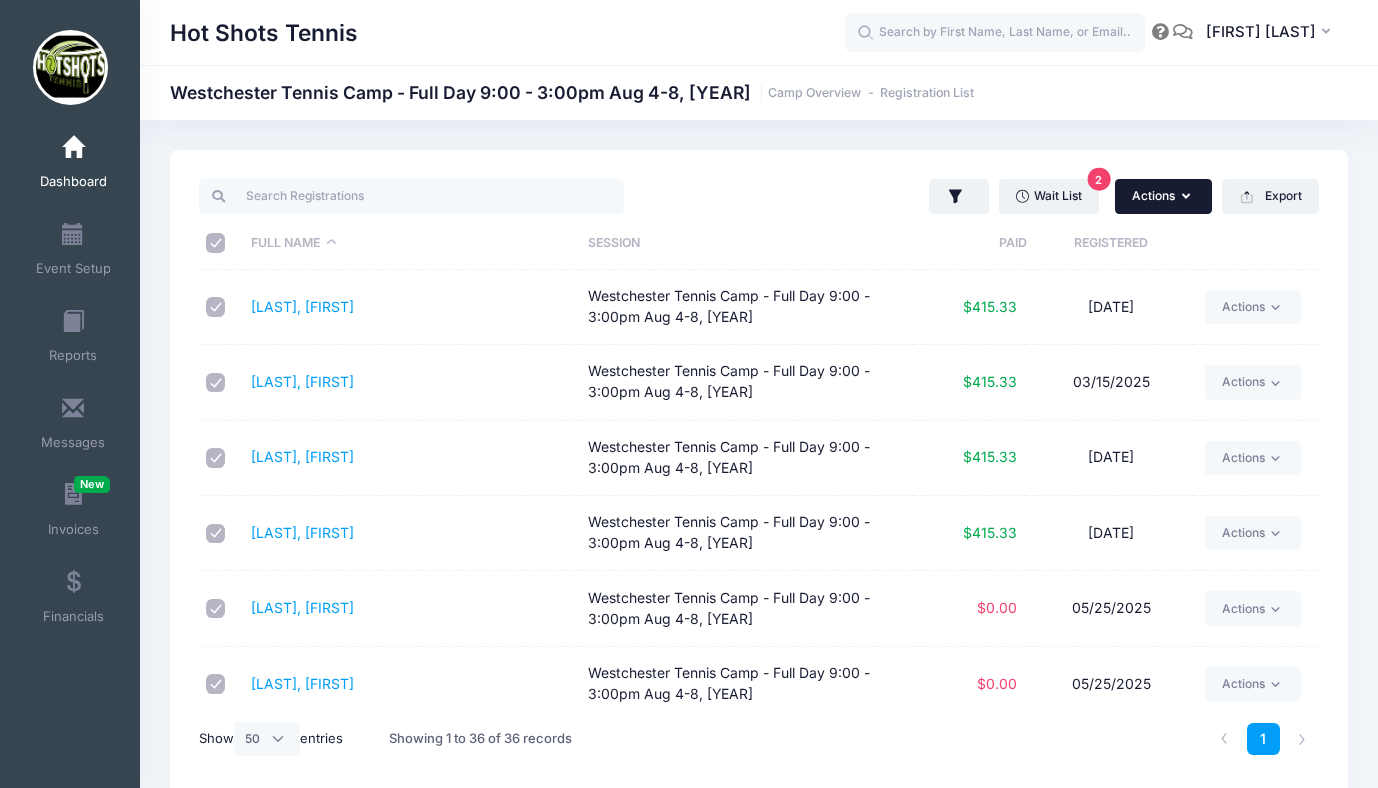 click on "Actions" at bounding box center [1163, 196] 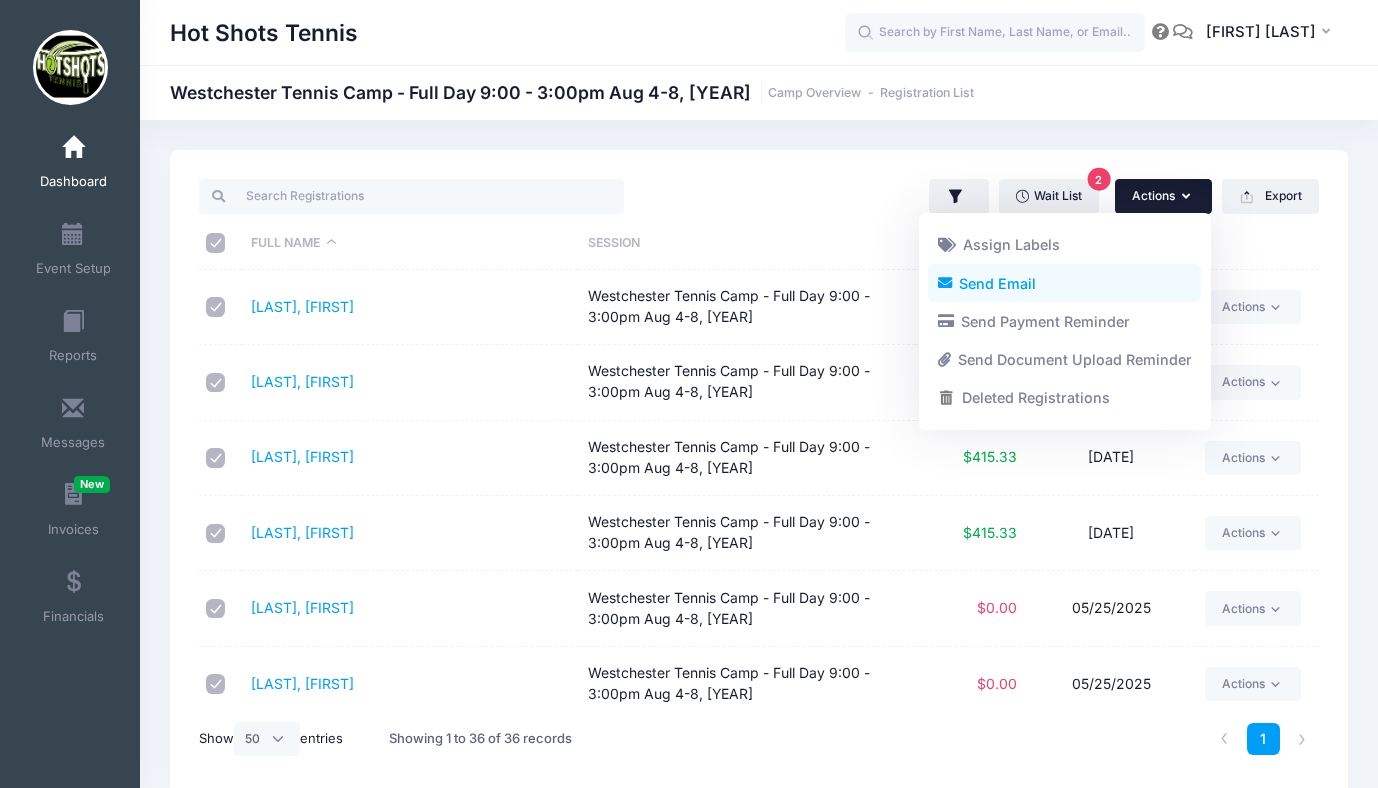 click on "Send Email" at bounding box center (1064, 283) 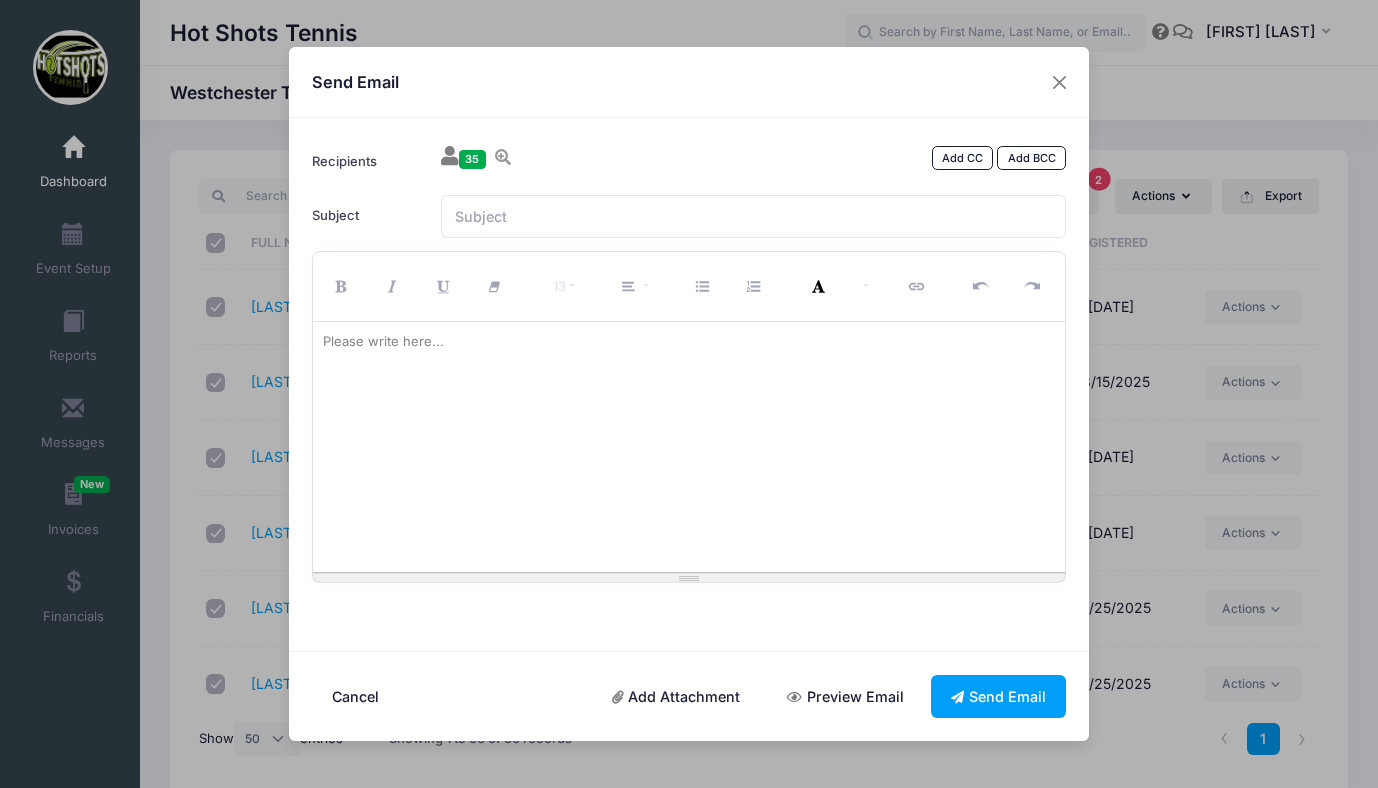 click at bounding box center [689, 447] 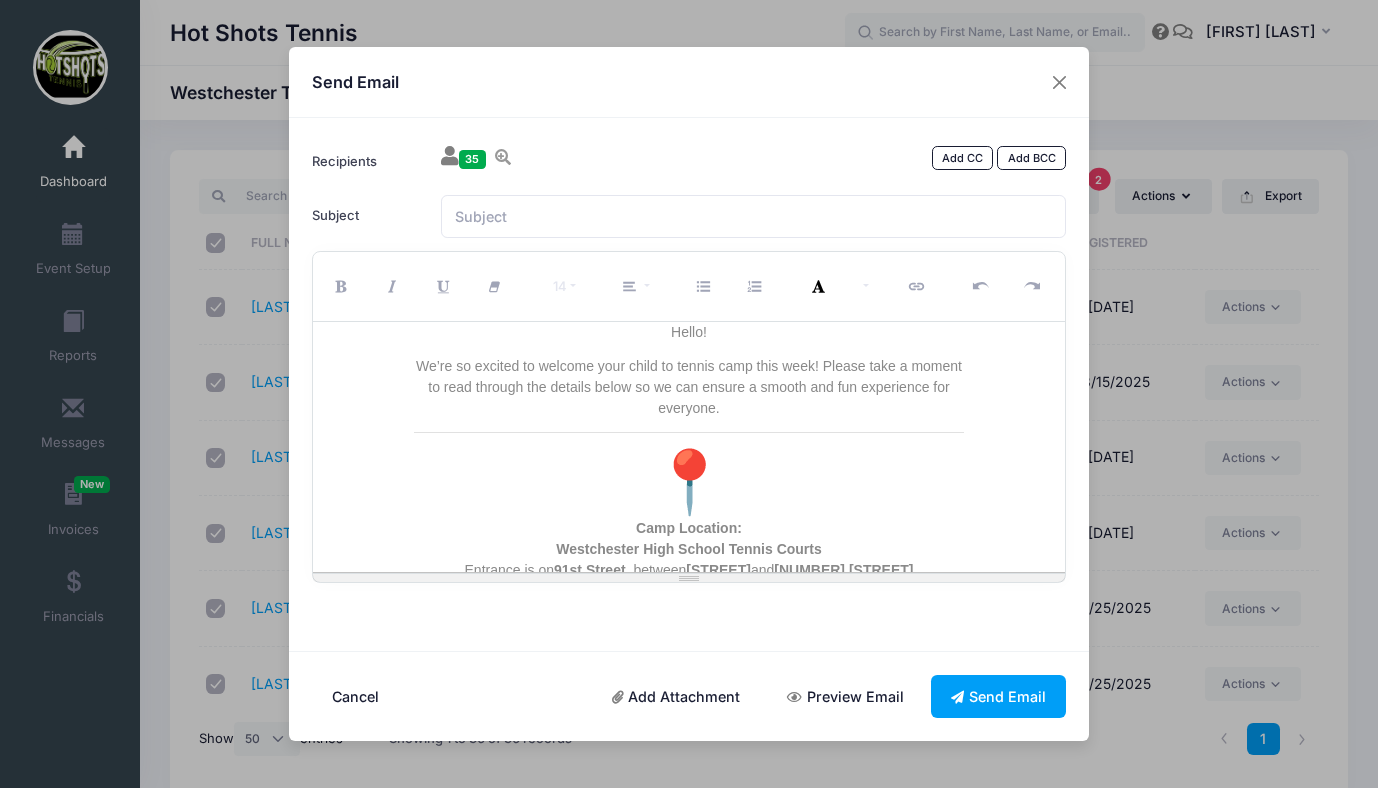 scroll, scrollTop: 0, scrollLeft: 0, axis: both 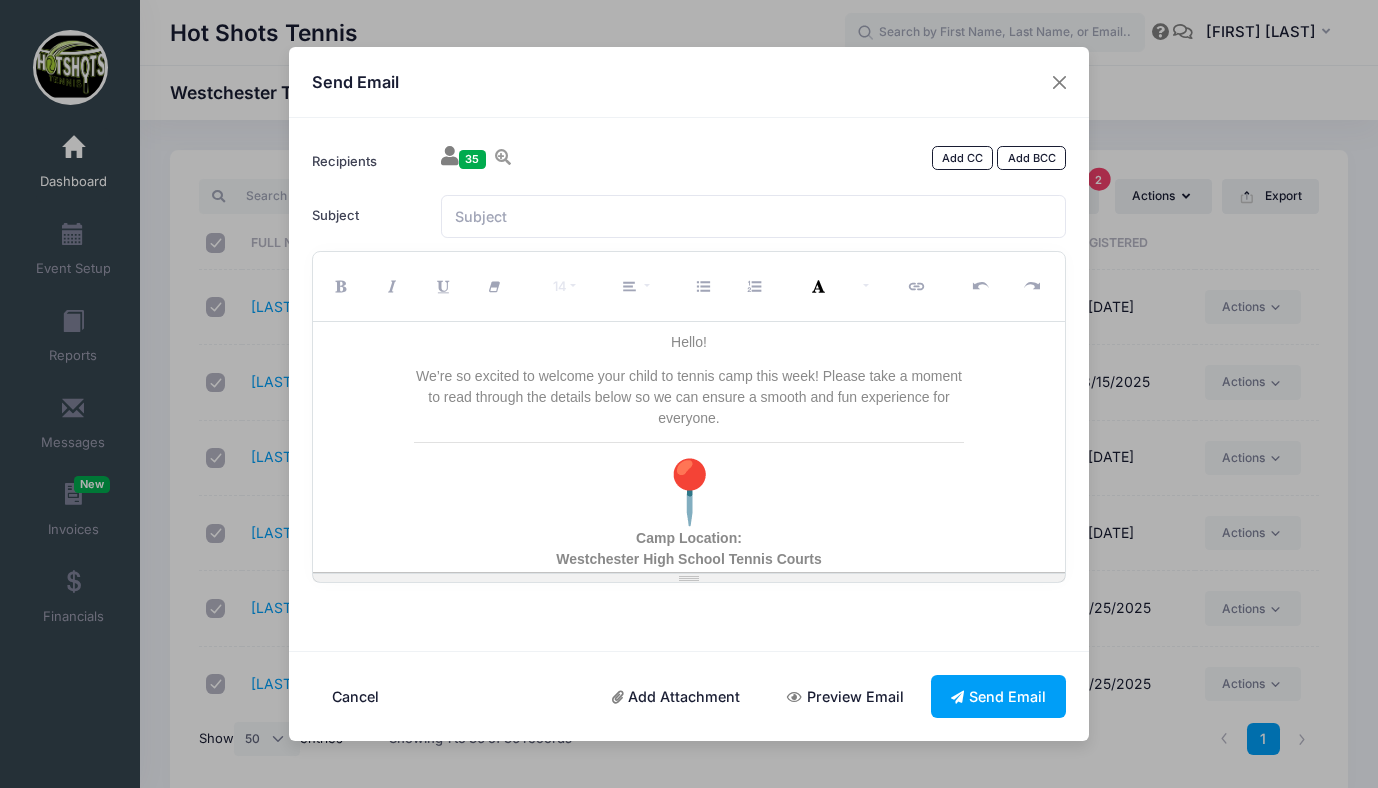 click on "We’re so excited to welcome your child to tennis camp this week! Please take a moment to read through the details below so we can ensure a smooth and fun experience for everyone." at bounding box center [689, 397] 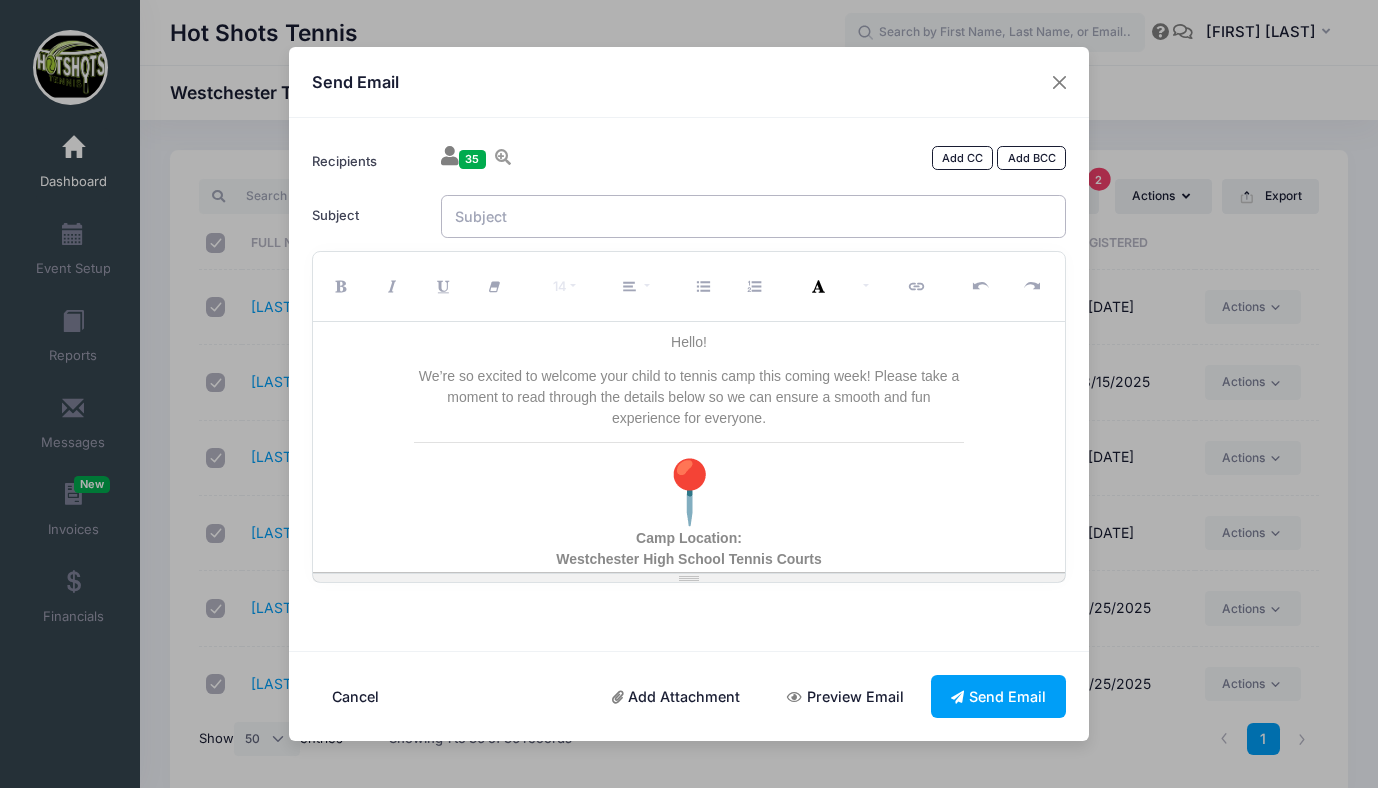 click on "Subject" at bounding box center (754, 216) 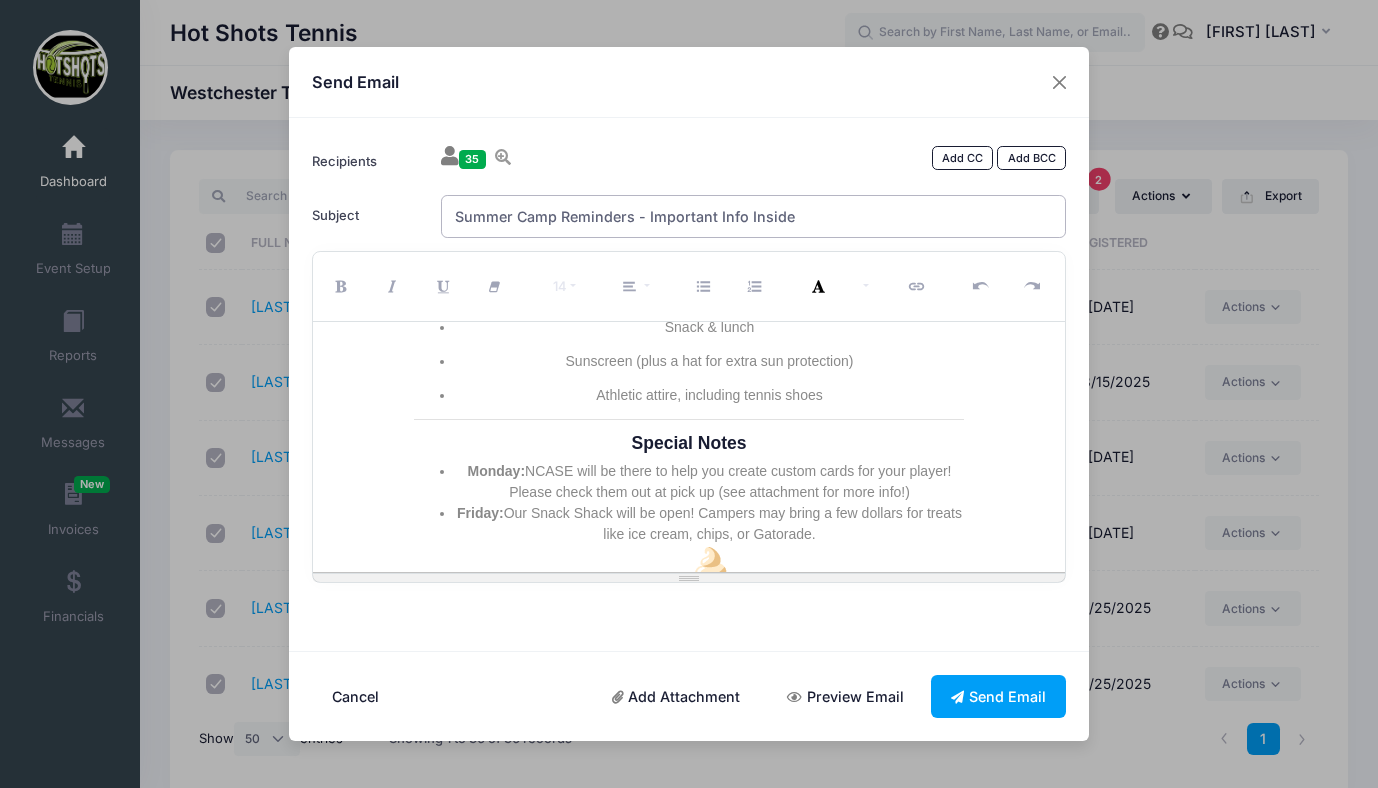 scroll, scrollTop: 1493, scrollLeft: 0, axis: vertical 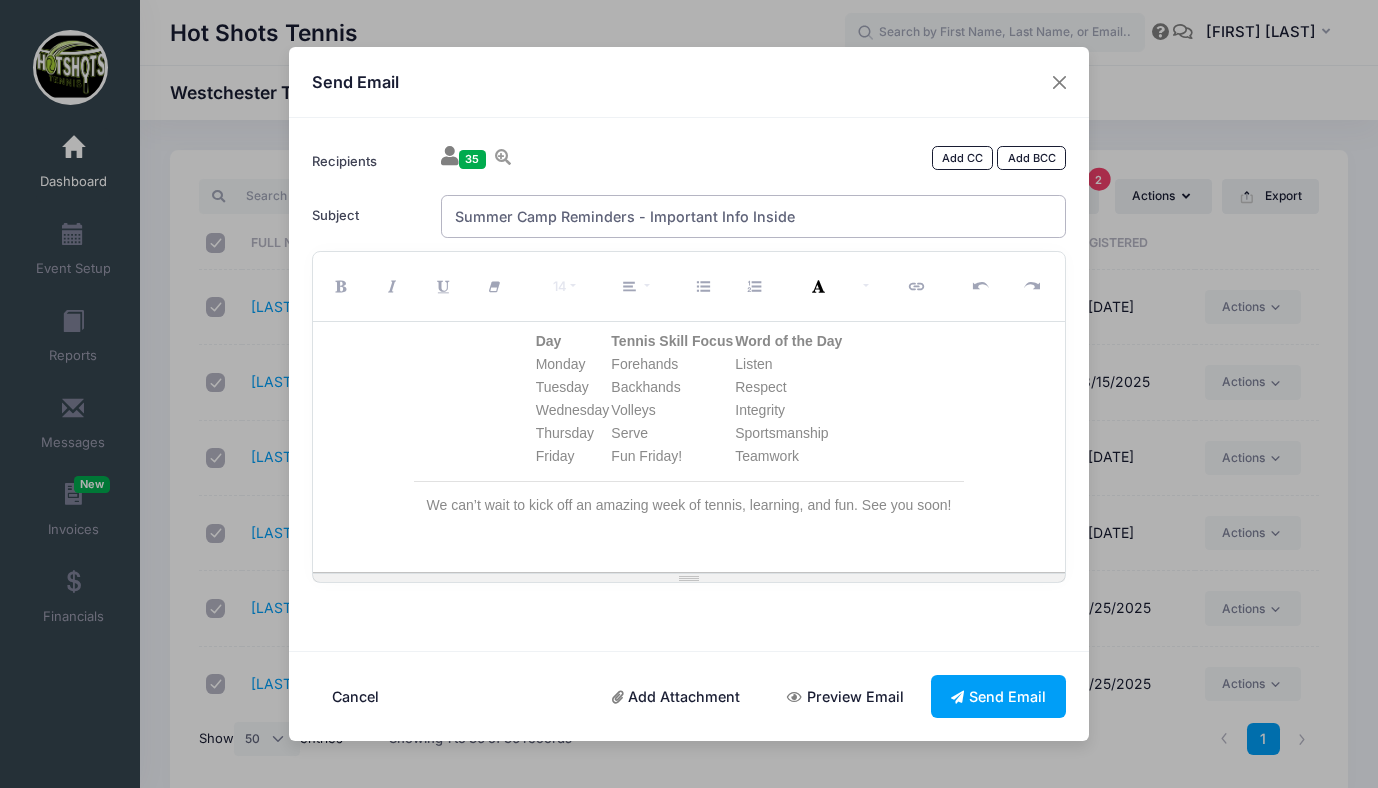 type on "Summer Camp Reminders - Important Info Inside" 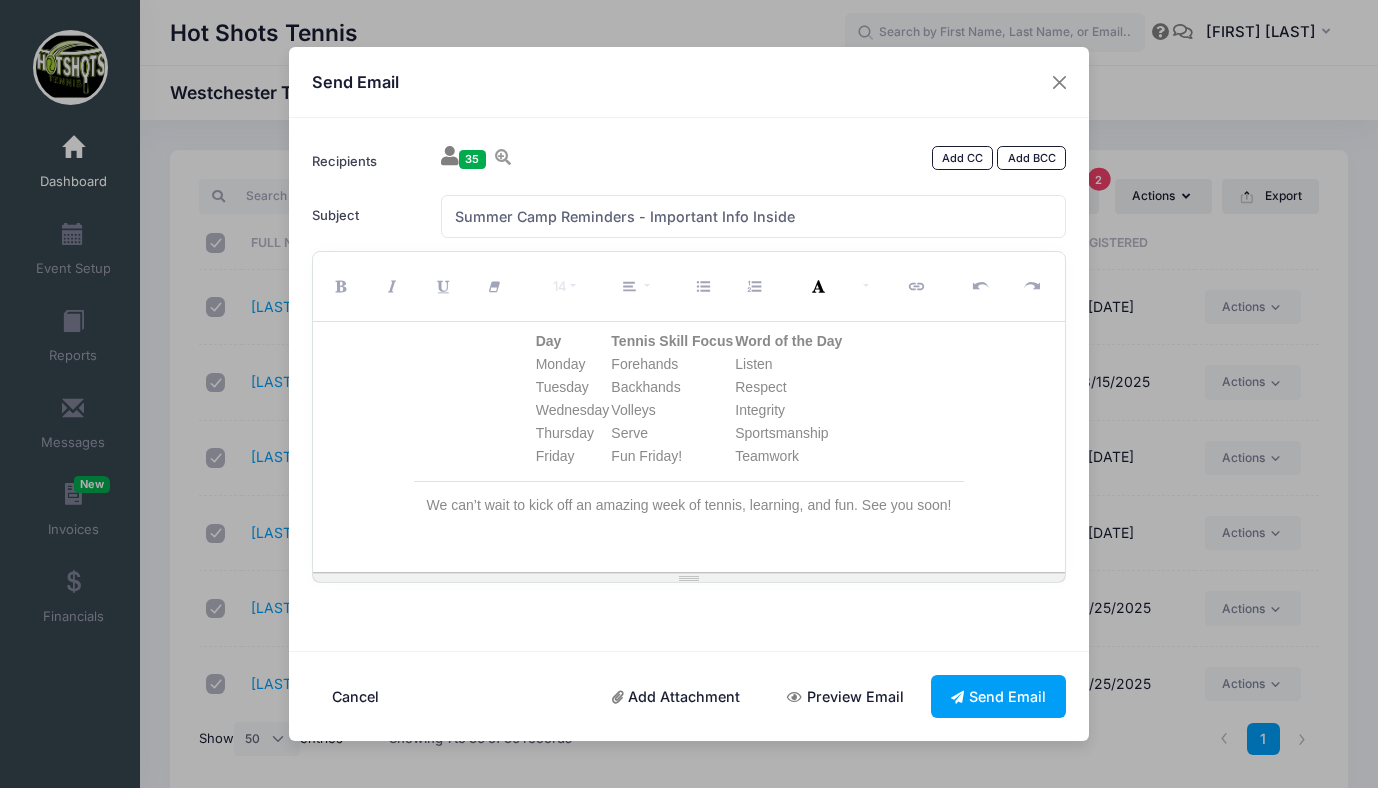 click on "Add Attachment" at bounding box center [676, 696] 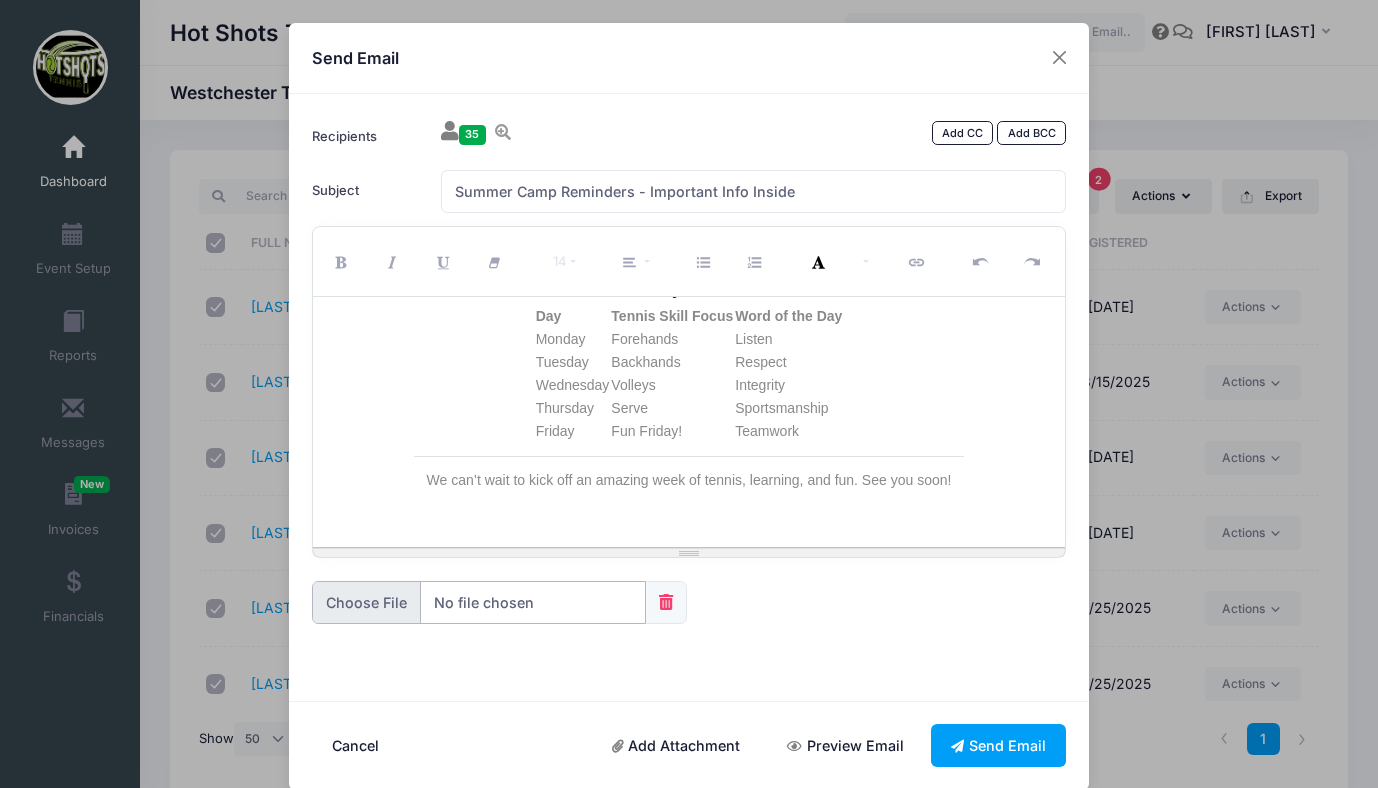 click at bounding box center [479, 602] 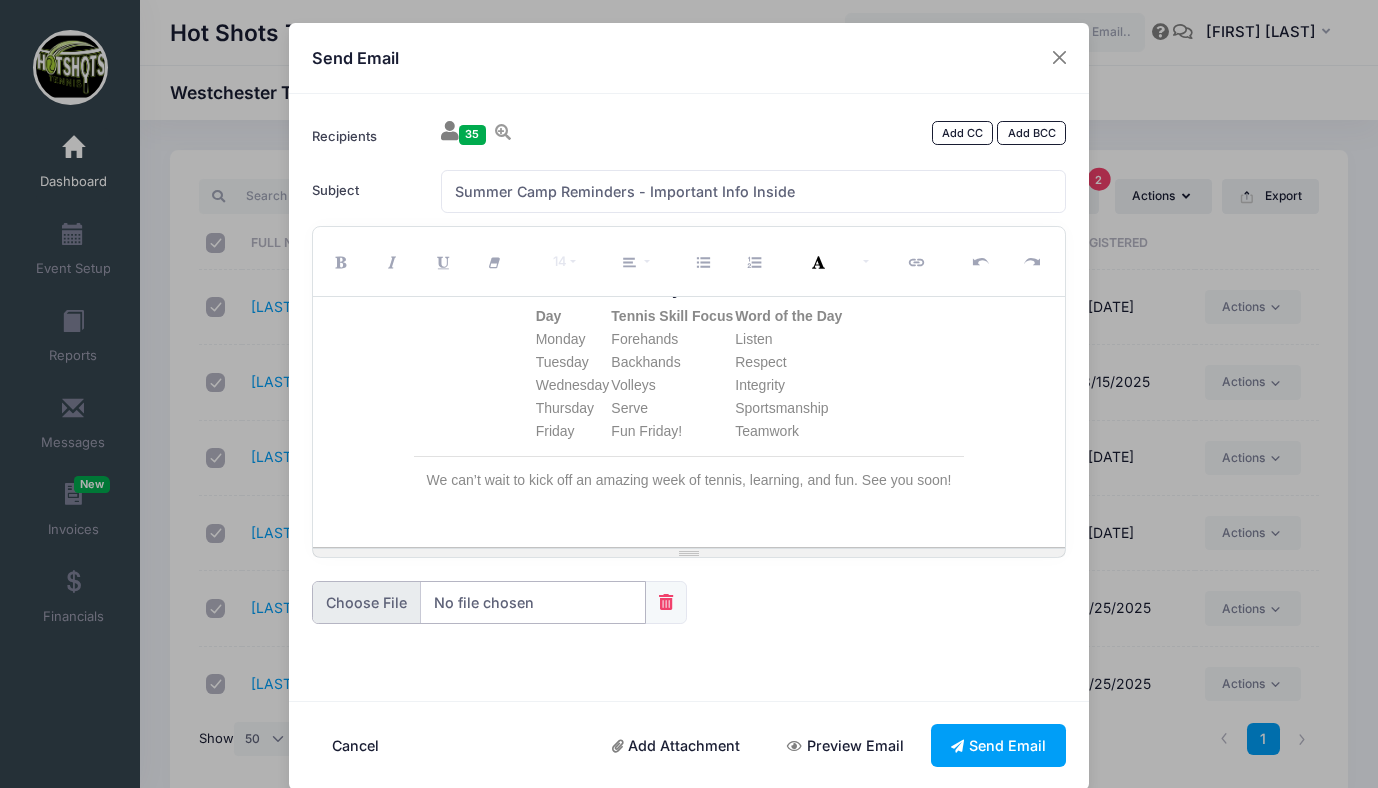 type on "C:\fakepath\NCase Image Camp 2025.jpg" 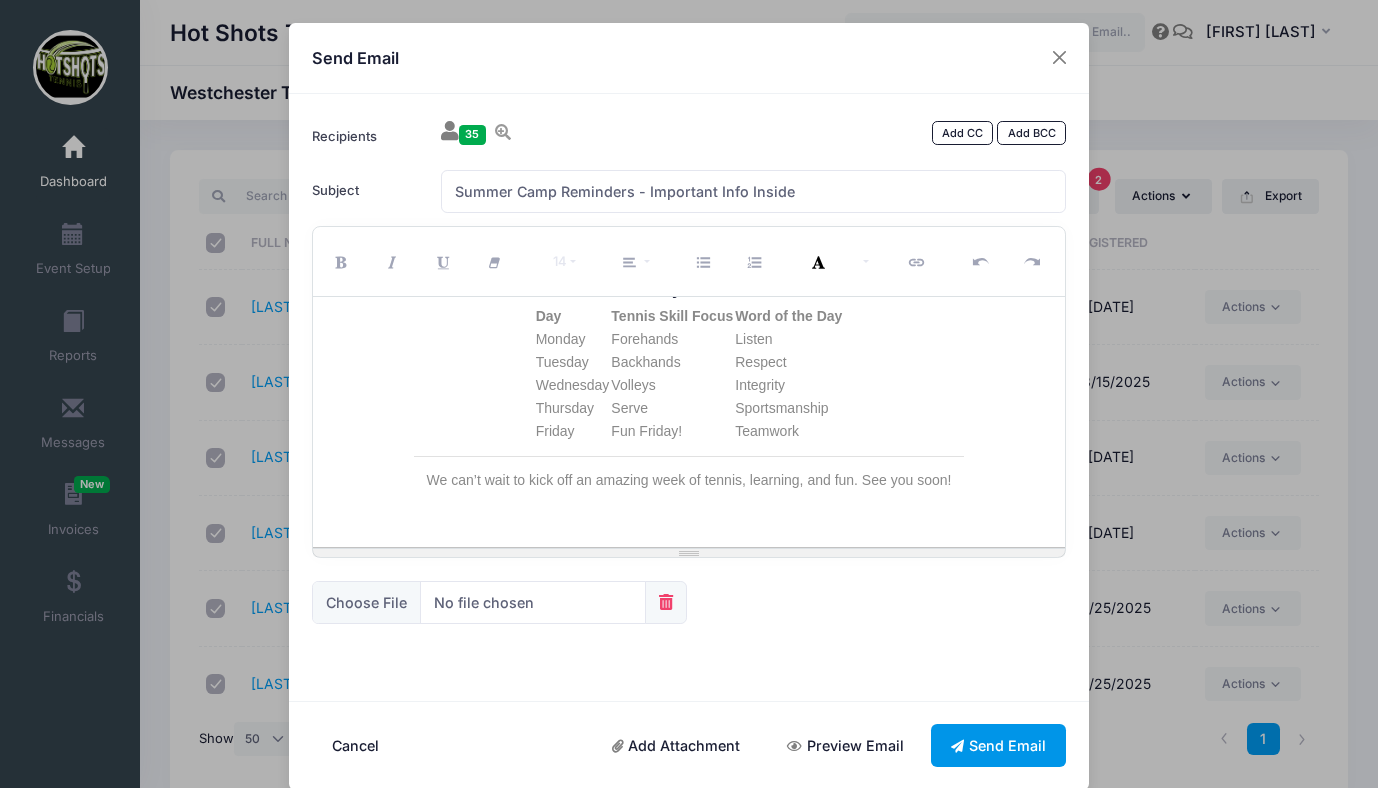 click on "Send Email" at bounding box center (999, 745) 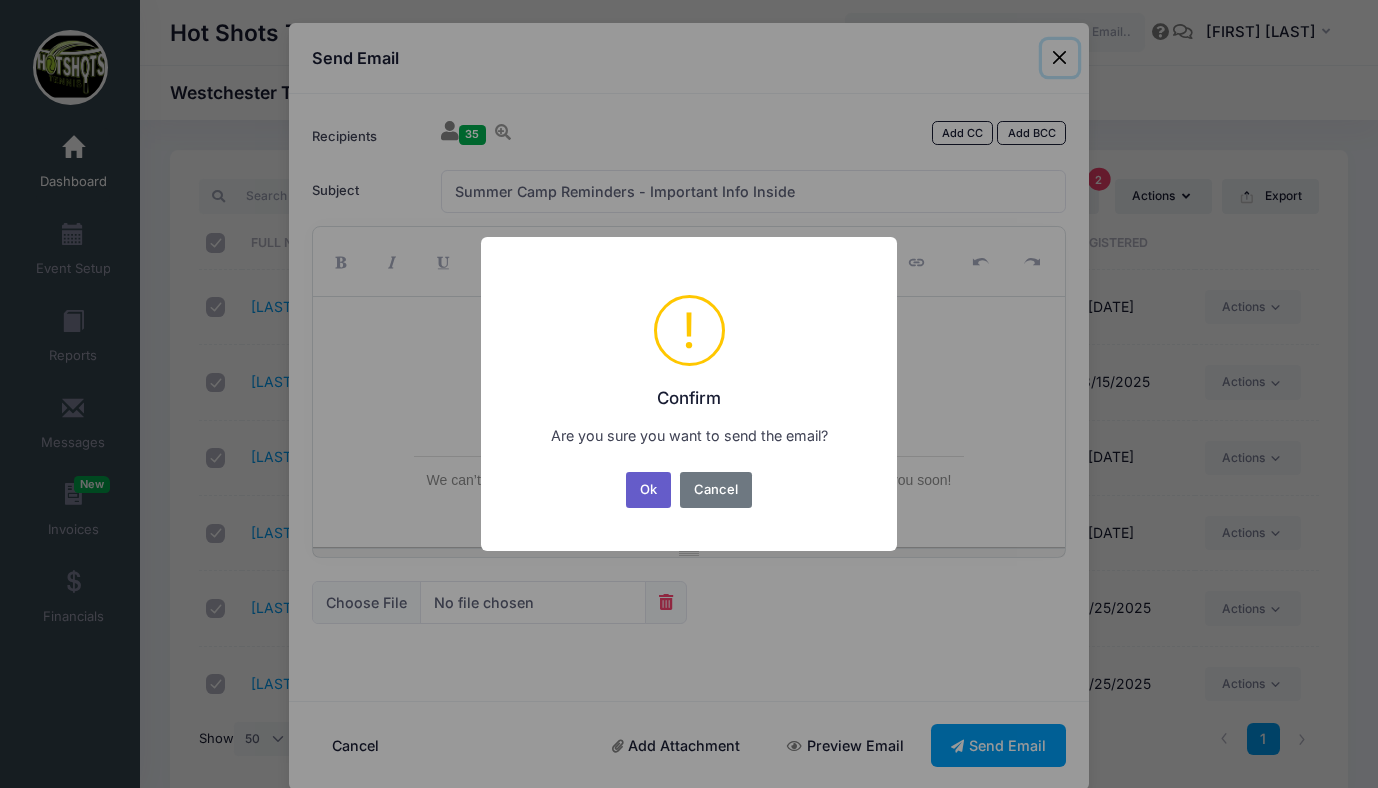 click on "Ok" at bounding box center (649, 490) 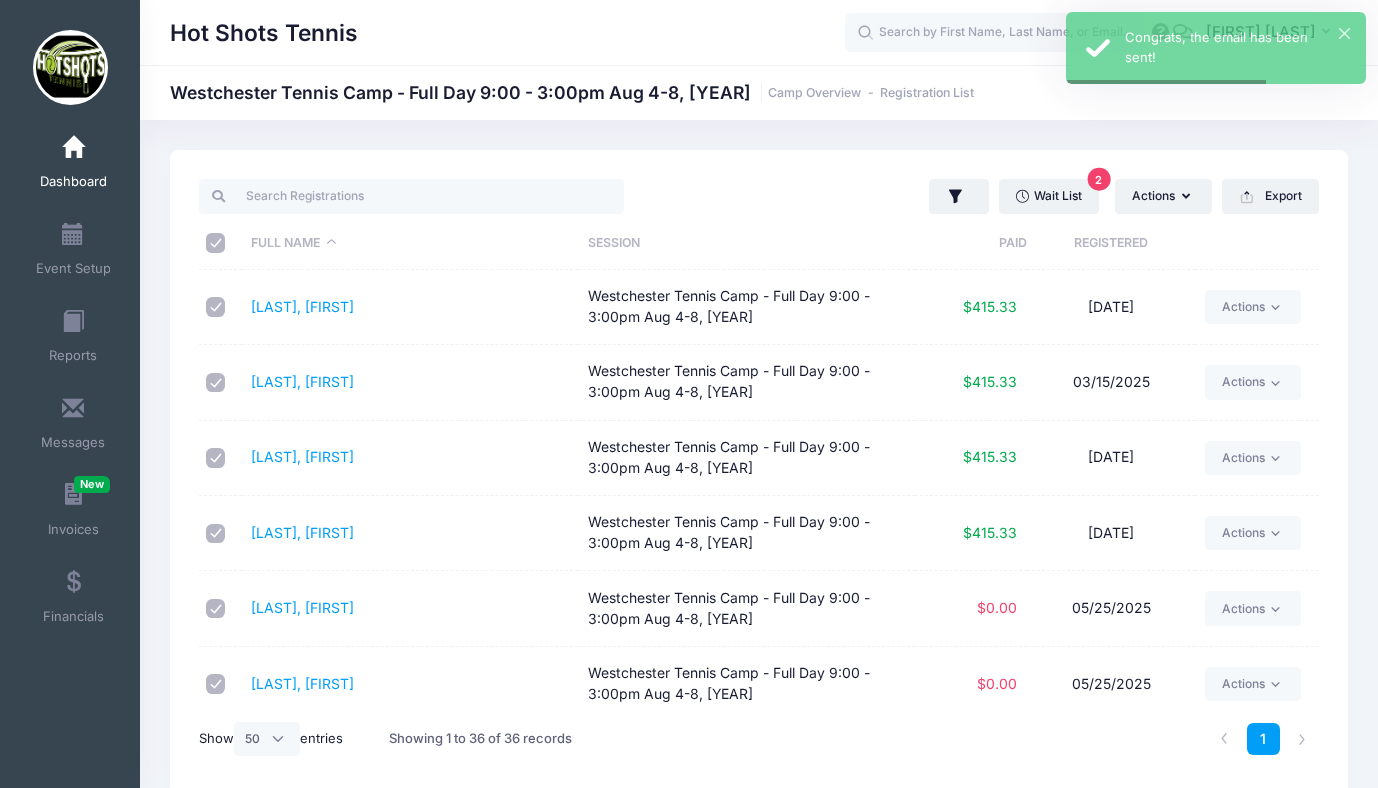 click at bounding box center (73, 148) 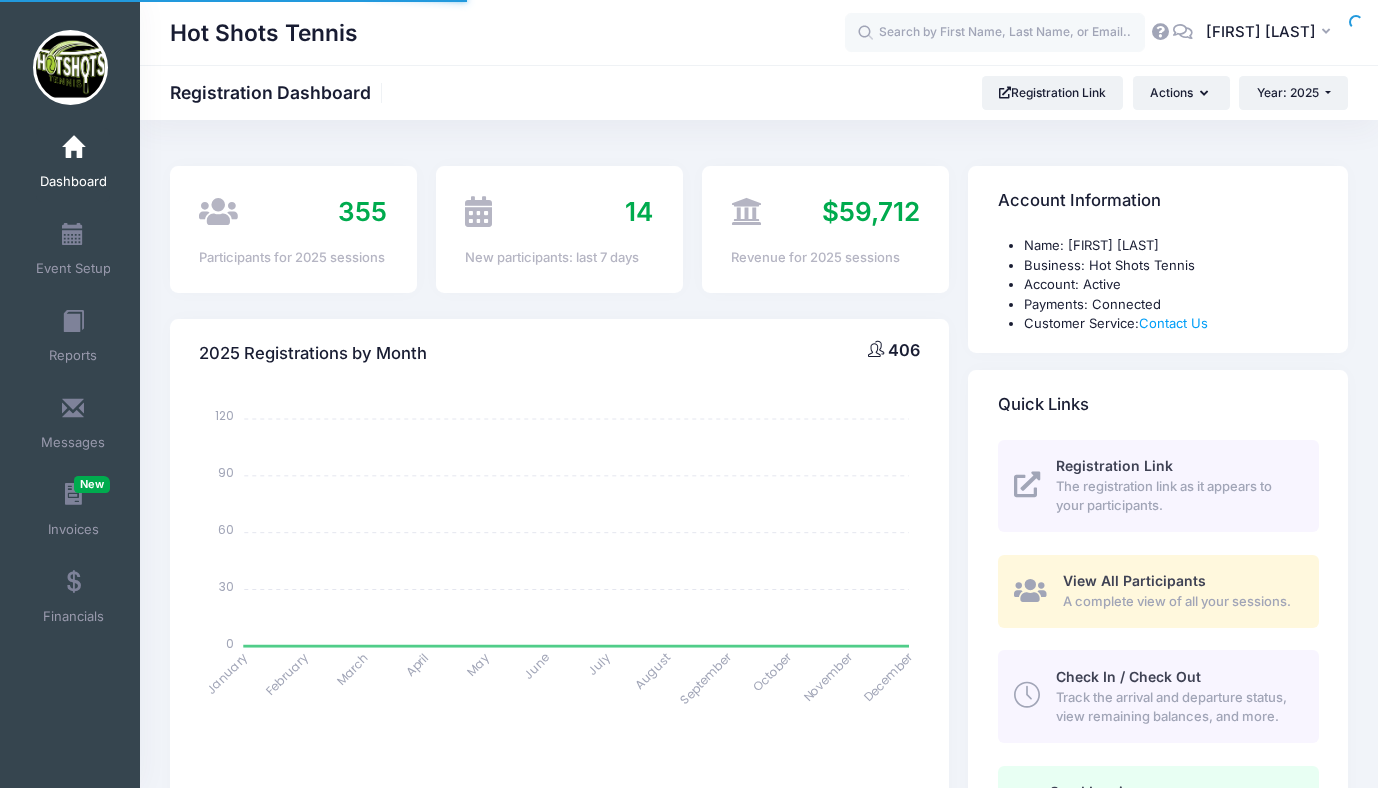 scroll, scrollTop: 0, scrollLeft: 0, axis: both 